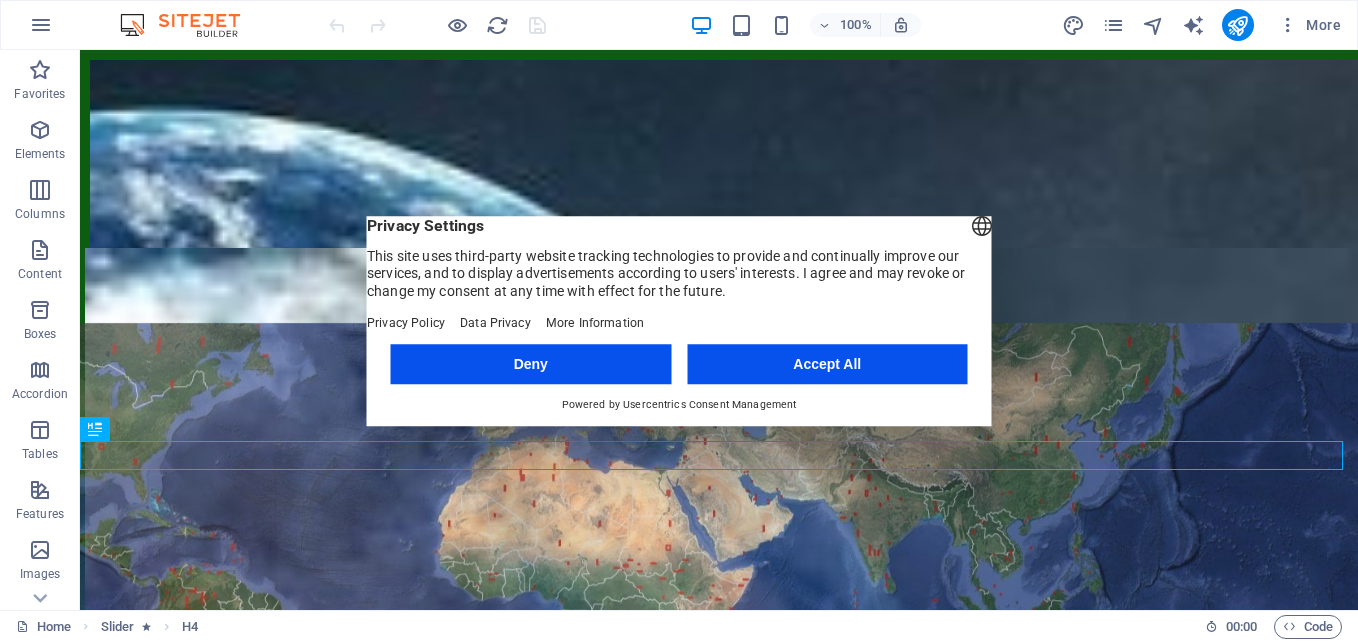 scroll, scrollTop: 556, scrollLeft: 0, axis: vertical 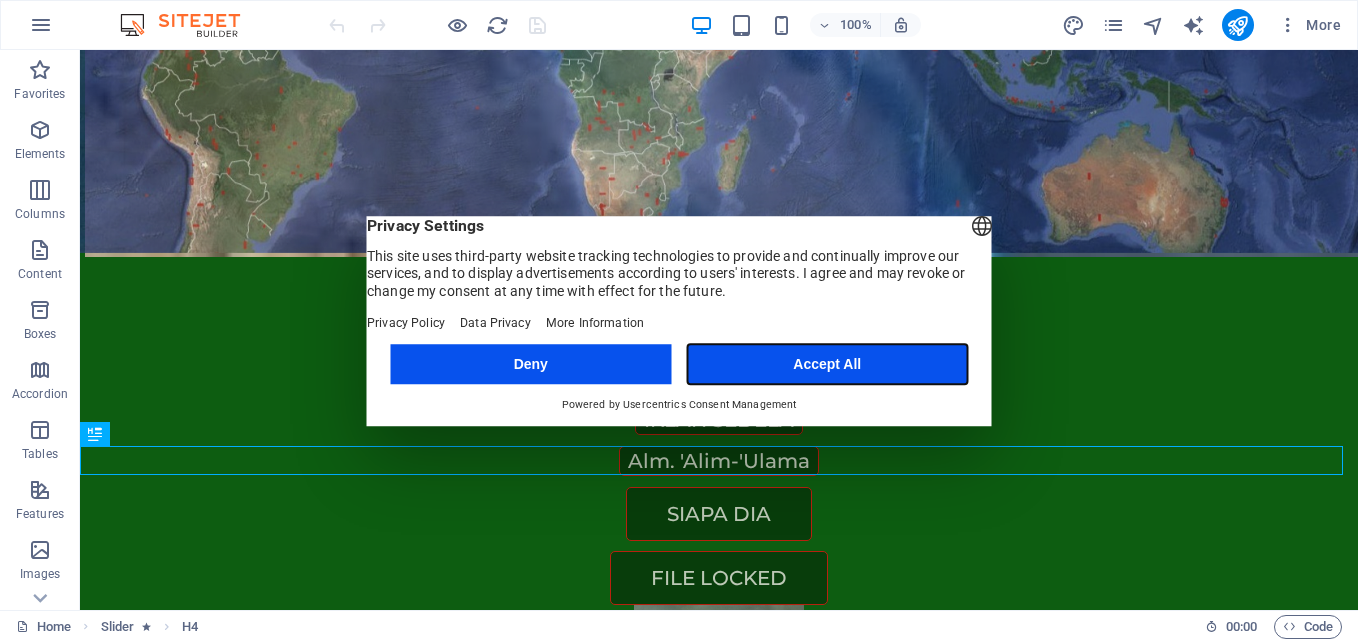 click on "Accept All" at bounding box center [827, 364] 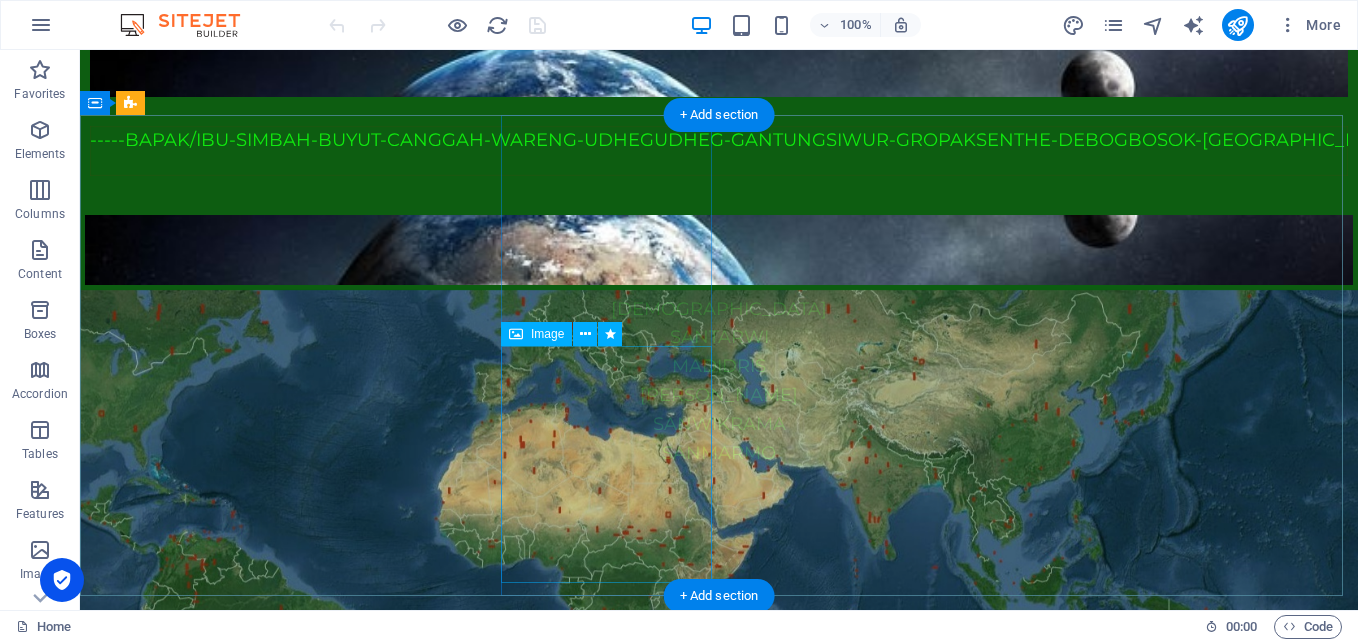 scroll, scrollTop: 0, scrollLeft: 0, axis: both 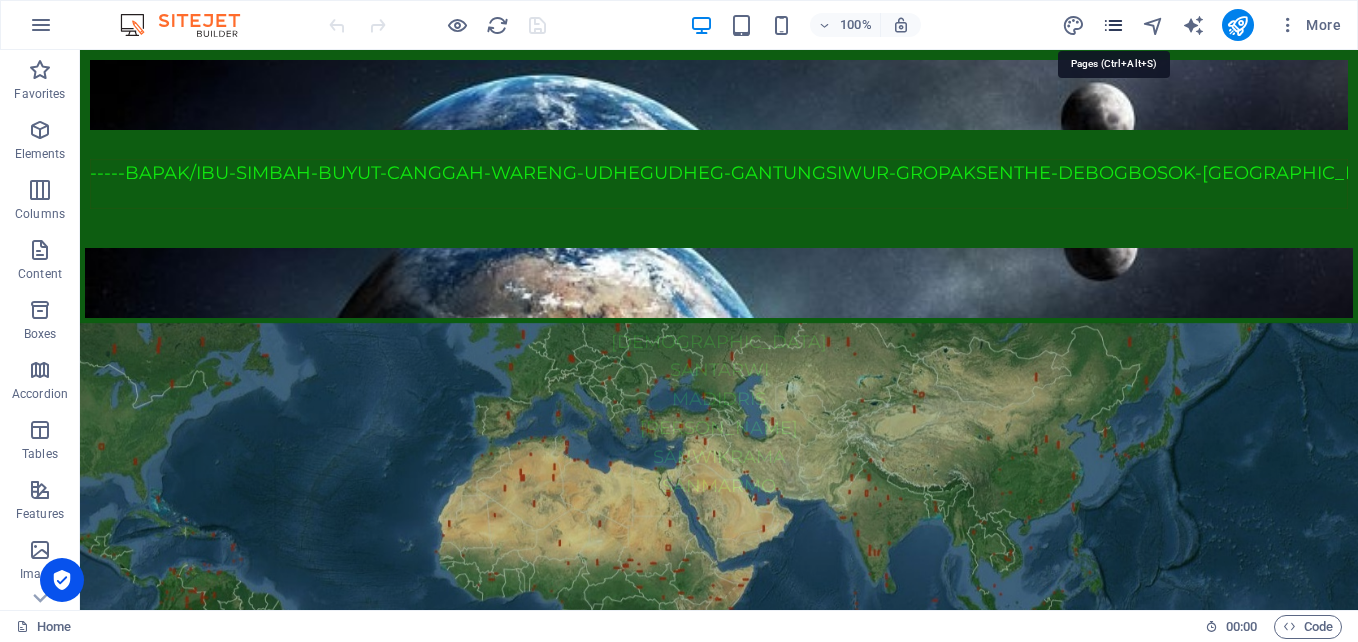 click at bounding box center [1113, 25] 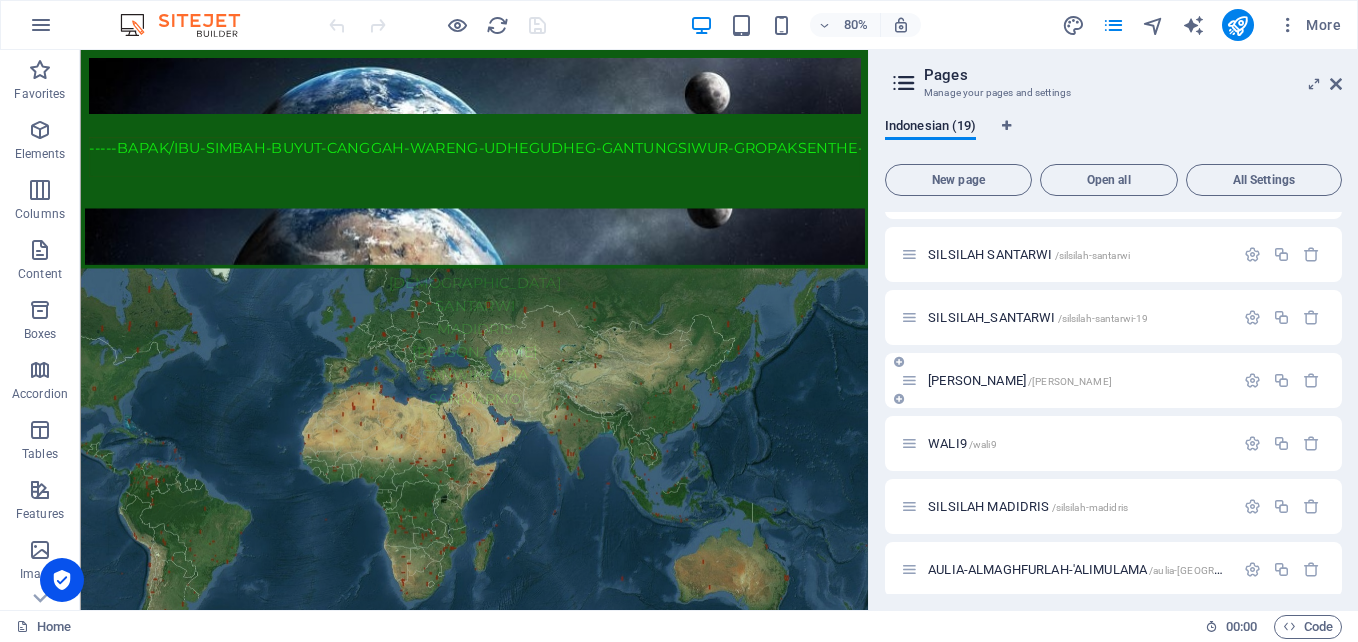 scroll, scrollTop: 600, scrollLeft: 0, axis: vertical 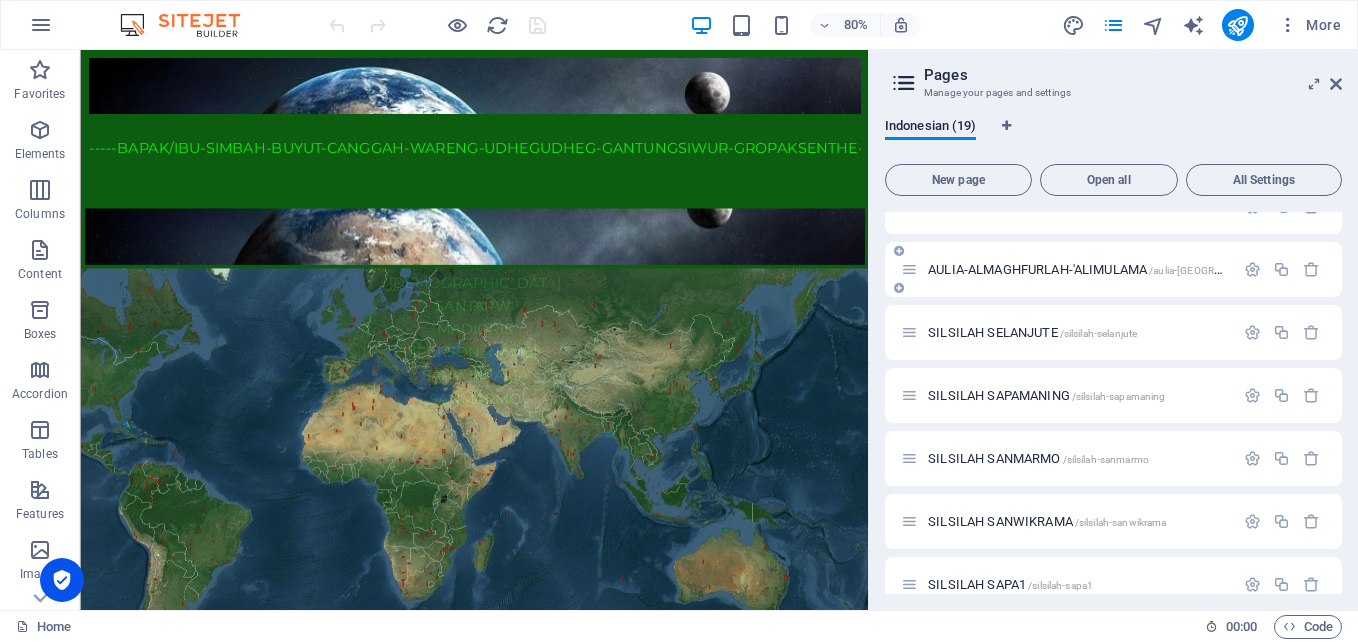 click on "AULIA-ALMAGHFURLAH-'ALIMULAMA /aulia-[GEOGRAPHIC_DATA]-alimulama" at bounding box center [1156, 269] 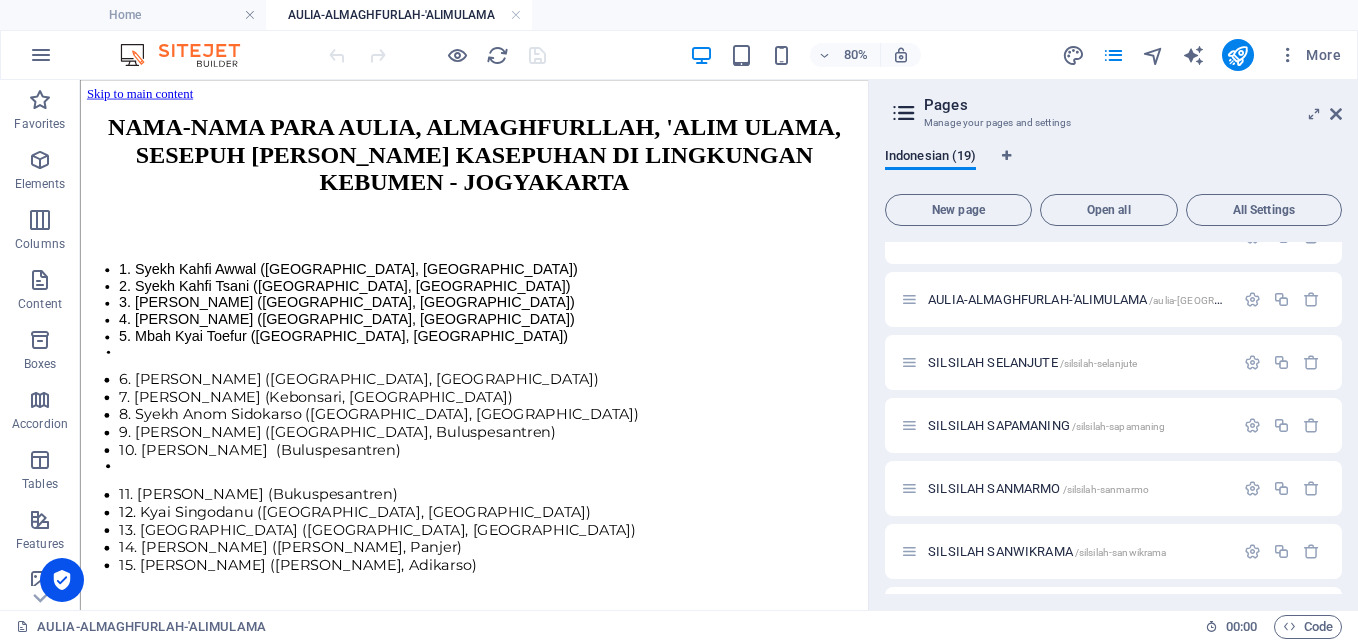 scroll, scrollTop: 0, scrollLeft: 0, axis: both 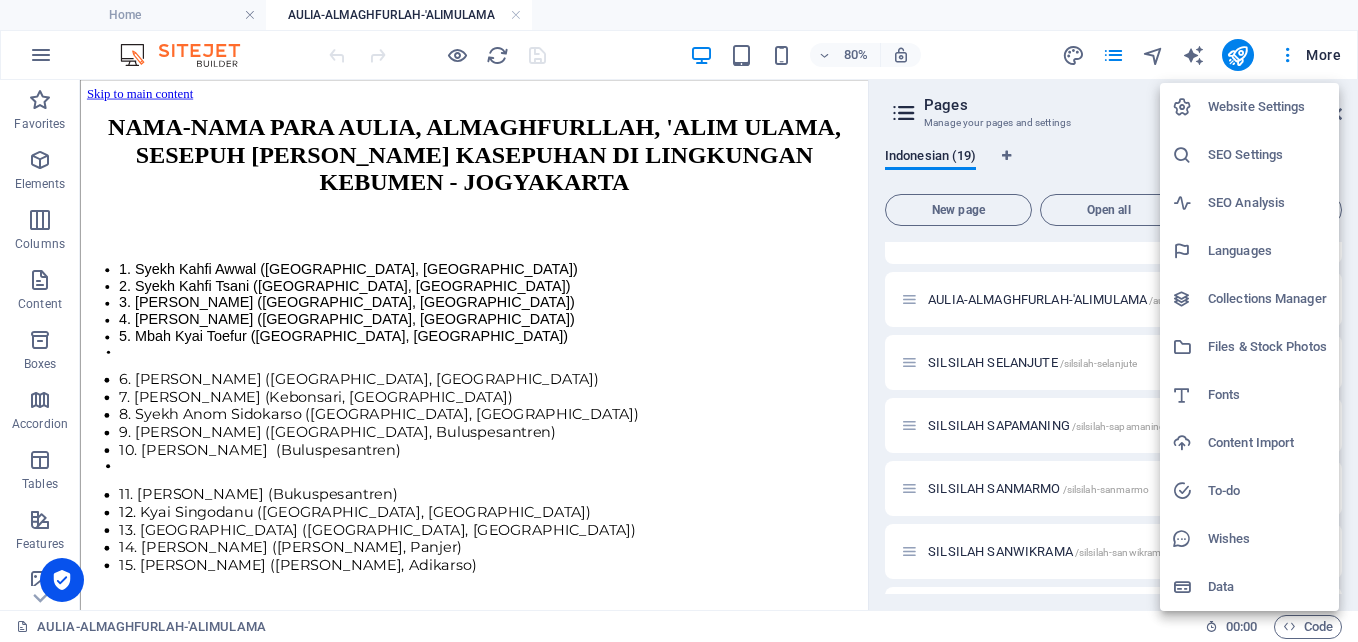 click at bounding box center (679, 321) 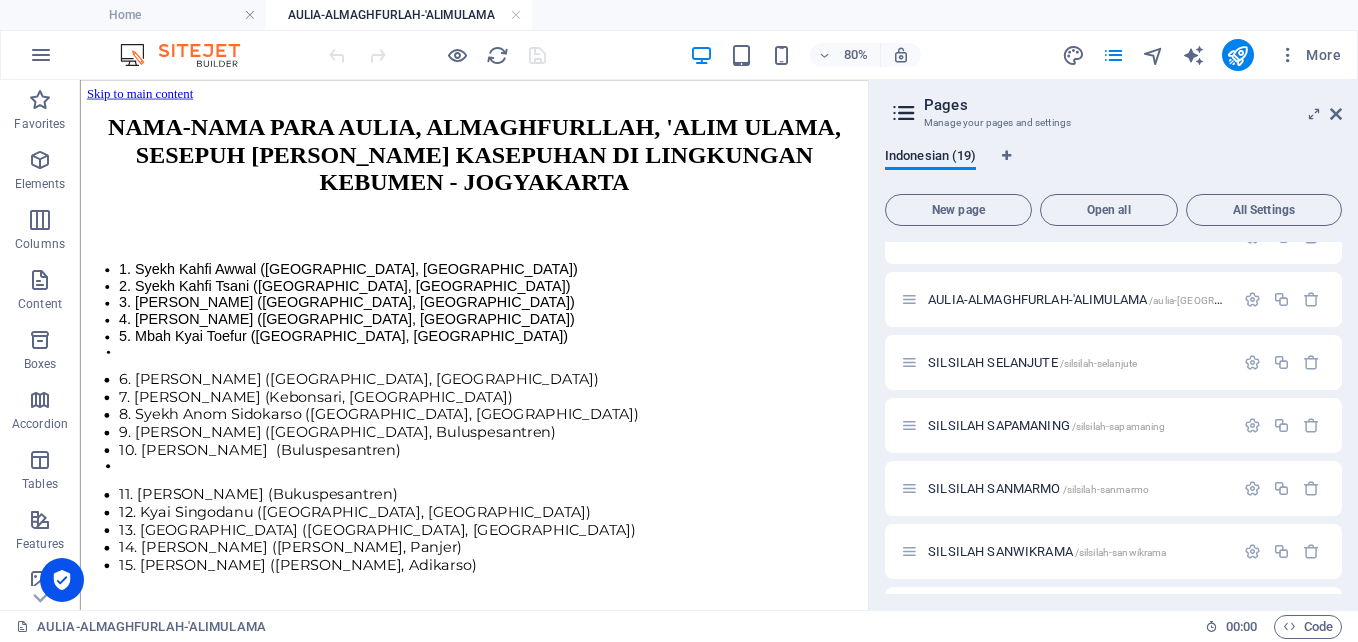 click on "Pages Manage your pages and settings" at bounding box center [1115, 106] 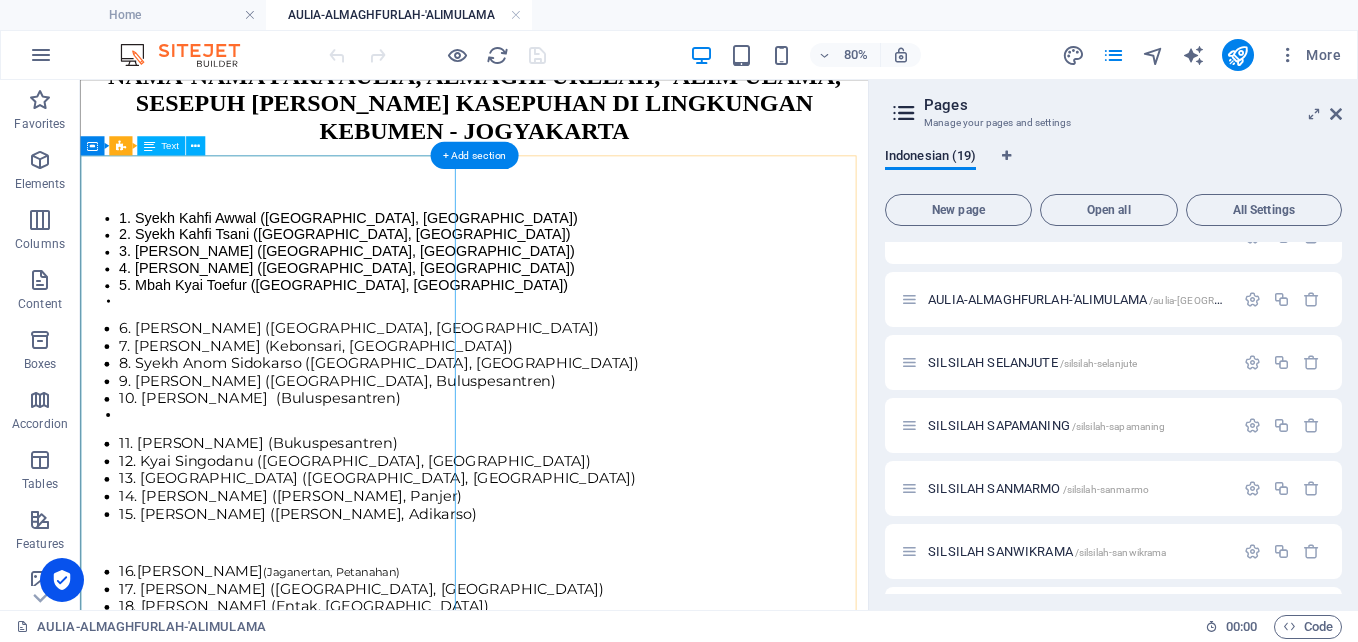 scroll, scrollTop: 100, scrollLeft: 0, axis: vertical 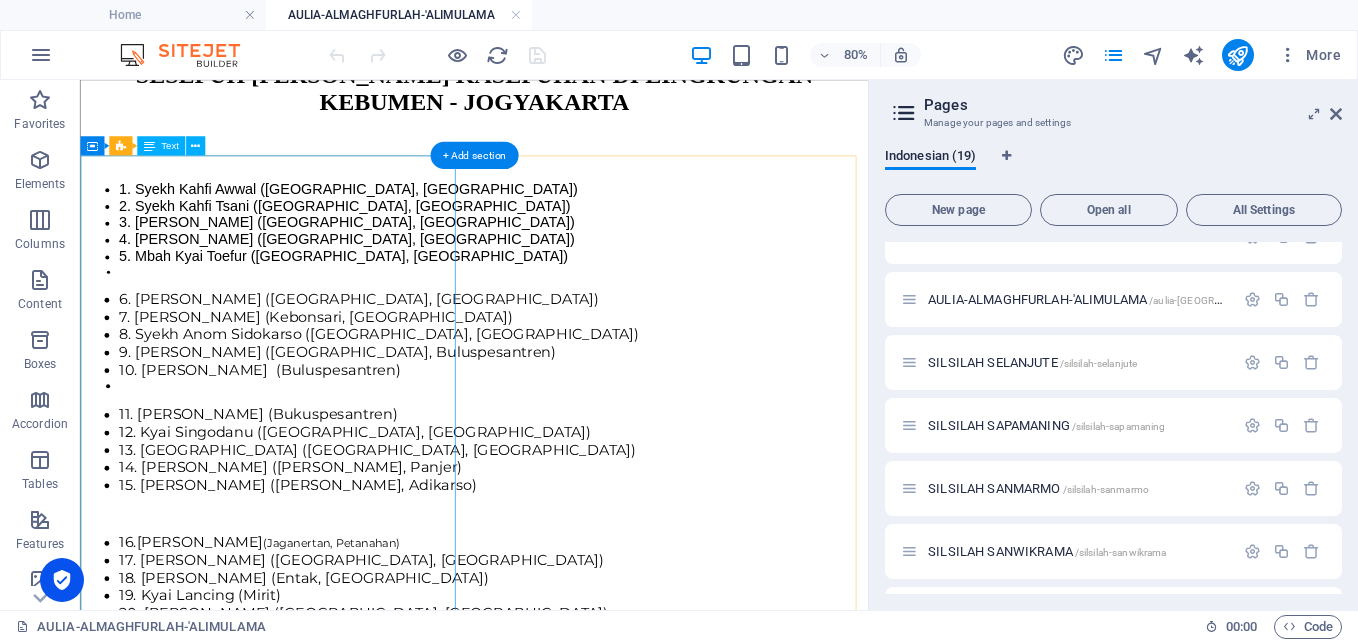 click on "1. Syekh Kahfi Awwal ([GEOGRAPHIC_DATA], [GEOGRAPHIC_DATA])   2. Syekh Kahfi Tsani ([GEOGRAPHIC_DATA], [GEOGRAPHIC_DATA])   3. [PERSON_NAME] ([GEOGRAPHIC_DATA], [GEOGRAPHIC_DATA])   4. [PERSON_NAME] ([GEOGRAPHIC_DATA], [GEOGRAPHIC_DATA])   5. Mbah Kyai Toefur ([GEOGRAPHIC_DATA], [GEOGRAPHIC_DATA])   6. [PERSON_NAME] ([GEOGRAPHIC_DATA], [GEOGRAPHIC_DATA])   7. [PERSON_NAME] (Kebonsari, [GEOGRAPHIC_DATA])   8. Syekh Anom Sidokarso (Grogolbeningsari, [GEOGRAPHIC_DATA])   9. [PERSON_NAME] ([GEOGRAPHIC_DATA], Buluspesantren)   10. [PERSON_NAME]  (Buluspesantren)   11. [PERSON_NAME] (Bukuspesantren)   12. Kyai Singodanu ([GEOGRAPHIC_DATA], [GEOGRAPHIC_DATA])   13. Mbah Agung ([GEOGRAPHIC_DATA], [GEOGRAPHIC_DATA])   14. [PERSON_NAME] ([PERSON_NAME], Panjer)   15. [PERSON_NAME] ([PERSON_NAME], Adikarso)   16.  [PERSON_NAME]  (Jaganertan, Petanahan)   17. [PERSON_NAME] ([GEOGRAPHIC_DATA], Alian)   18. [PERSON_NAME] (Entak, [GEOGRAPHIC_DATA])   19. Kyai Lancing (Mirit)   20. [PERSON_NAME] (Grenggeng, [GEOGRAPHIC_DATA])   21. [PERSON_NAME] ([PERSON_NAME])   25. Kyai Tugur ([GEOGRAPHIC_DATA], [GEOGRAPHIC_DATA])" at bounding box center (572, 555) 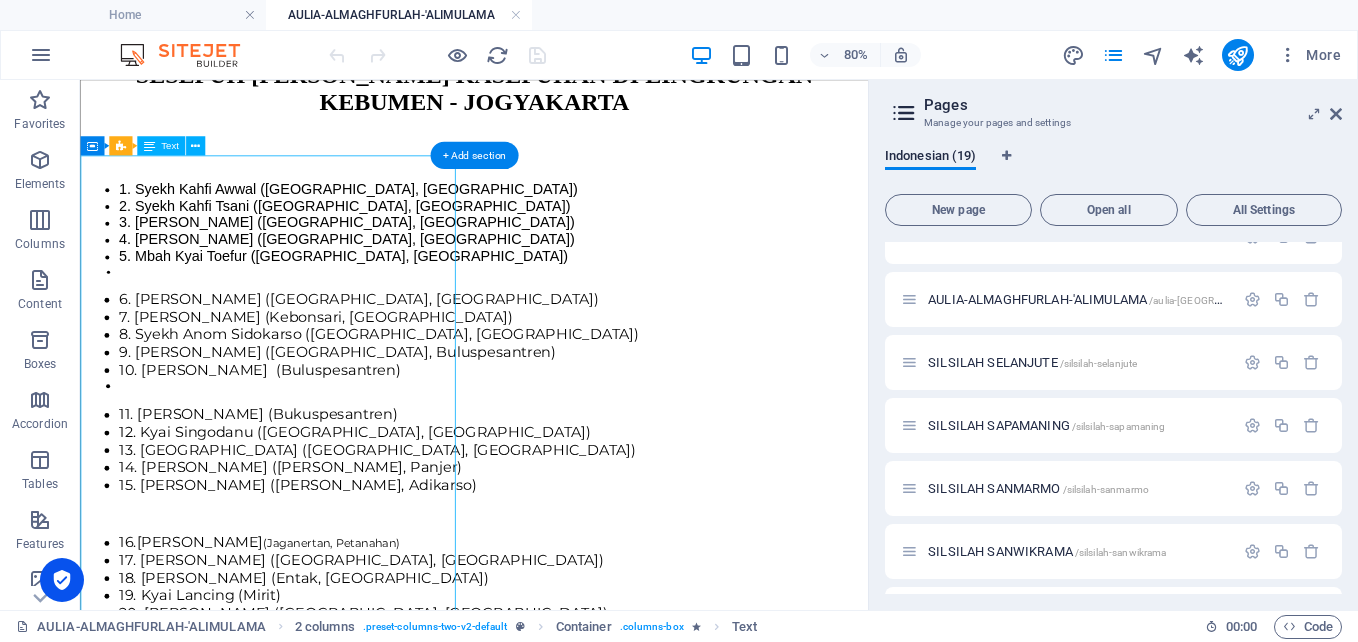 click on "1. Syekh Kahfi Awwal ([GEOGRAPHIC_DATA], [GEOGRAPHIC_DATA])   2. Syekh Kahfi Tsani ([GEOGRAPHIC_DATA], [GEOGRAPHIC_DATA])   3. [PERSON_NAME] ([GEOGRAPHIC_DATA], [GEOGRAPHIC_DATA])   4. [PERSON_NAME] ([GEOGRAPHIC_DATA], [GEOGRAPHIC_DATA])   5. Mbah Kyai Toefur ([GEOGRAPHIC_DATA], [GEOGRAPHIC_DATA])   6. [PERSON_NAME] ([GEOGRAPHIC_DATA], [GEOGRAPHIC_DATA])   7. [PERSON_NAME] (Kebonsari, [GEOGRAPHIC_DATA])   8. Syekh Anom Sidokarso (Grogolbeningsari, [GEOGRAPHIC_DATA])   9. [PERSON_NAME] ([GEOGRAPHIC_DATA], Buluspesantren)   10. [PERSON_NAME]  (Buluspesantren)   11. [PERSON_NAME] (Bukuspesantren)   12. Kyai Singodanu ([GEOGRAPHIC_DATA], [GEOGRAPHIC_DATA])   13. Mbah Agung ([GEOGRAPHIC_DATA], [GEOGRAPHIC_DATA])   14. [PERSON_NAME] ([PERSON_NAME], Panjer)   15. [PERSON_NAME] ([PERSON_NAME], Adikarso)   16.  [PERSON_NAME]  (Jaganertan, Petanahan)   17. [PERSON_NAME] ([GEOGRAPHIC_DATA], Alian)   18. [PERSON_NAME] (Entak, [GEOGRAPHIC_DATA])   19. Kyai Lancing (Mirit)   20. [PERSON_NAME] (Grenggeng, [GEOGRAPHIC_DATA])   21. [PERSON_NAME] ([PERSON_NAME])   25. Kyai Tugur ([GEOGRAPHIC_DATA], [GEOGRAPHIC_DATA])" at bounding box center (572, 555) 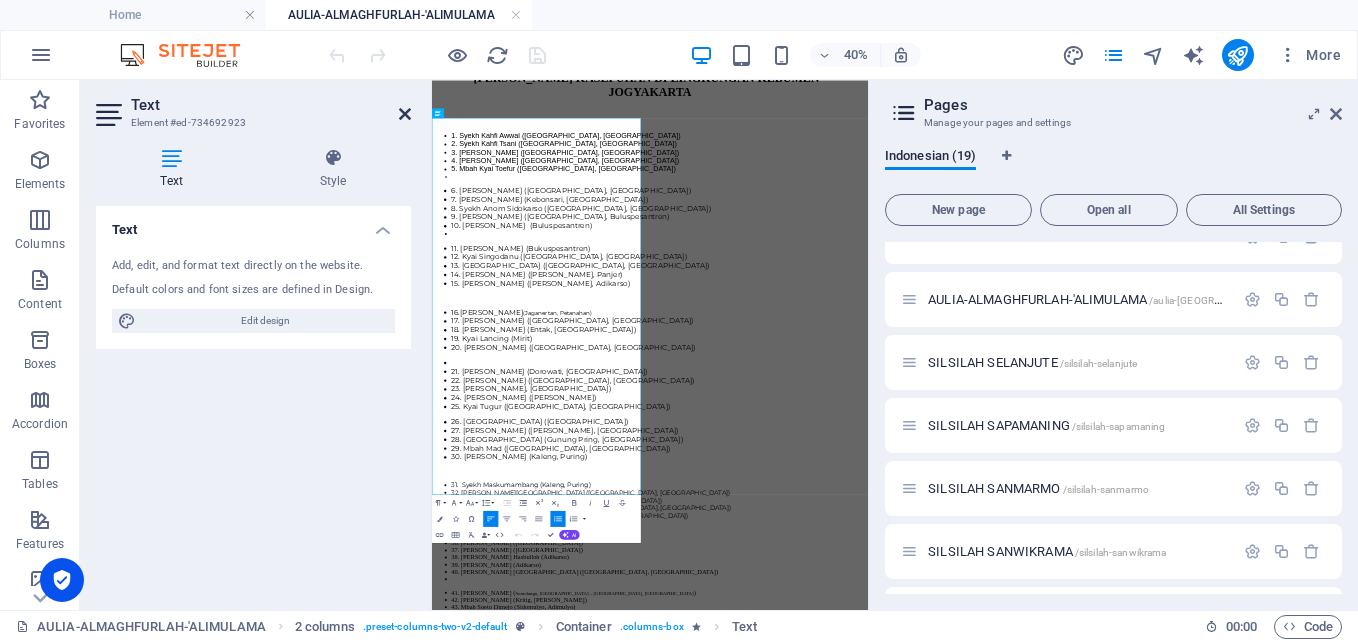 click at bounding box center [405, 114] 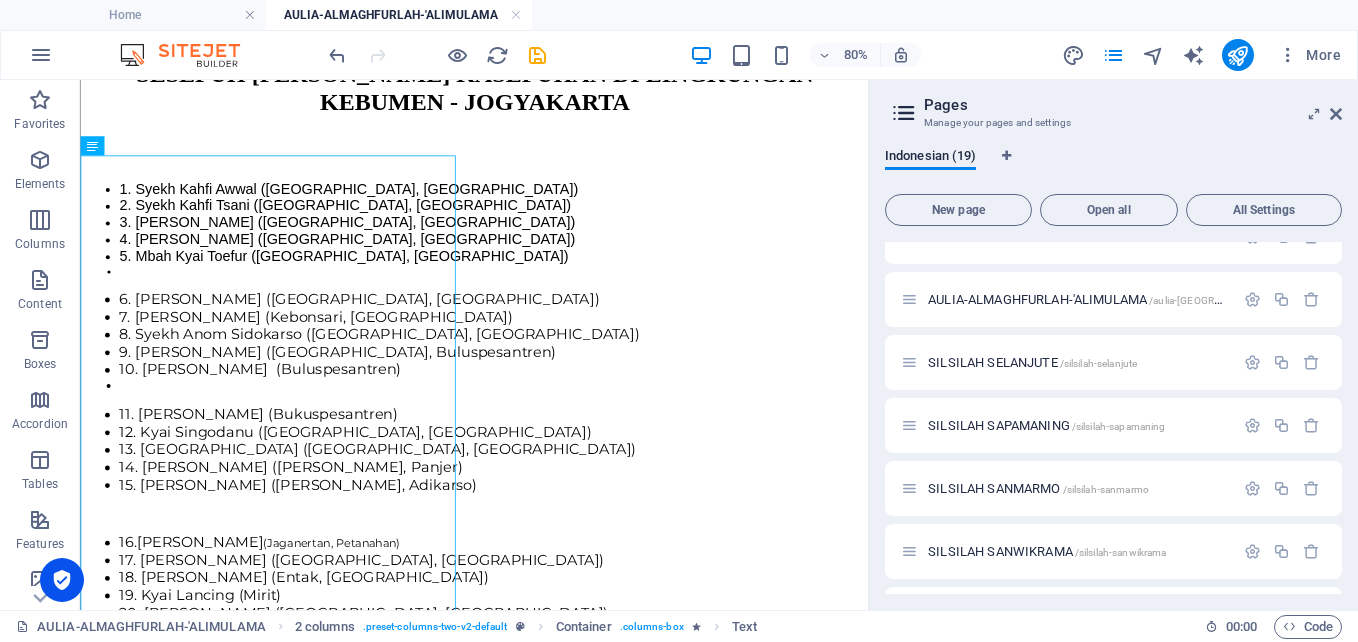click on "Pages Manage your pages and settings Indonesian (19) New page Open all All Settings Home / memory1995 /memory1995 FILE LOCKED /file-locked HOME BELOGIN Y /home-[GEOGRAPHIC_DATA]-y SILSILAHKARTUBI /silsilahkartubi SILSILAH SANTARWI /silsilah-santarwi SILSILAH_SANTARWI /[GEOGRAPHIC_DATA]-santarwi-19 SILSILAH [PERSON_NAME] /silsilah-[PERSON_NAME] WALI9 /wali9 SILSILAH MADIDRIS /silsilah-madidris [GEOGRAPHIC_DATA]-[GEOGRAPHIC_DATA]-'[GEOGRAPHIC_DATA] /aulia-[GEOGRAPHIC_DATA]-alimulama SILSILAH SELANJUTE /silsilah-selanjute SILSILAH SAPAMANING /silsilah-sapamaning SILSILAH SANMARMO /[GEOGRAPHIC_DATA]-sanmarmo [GEOGRAPHIC_DATA] SANWIKRAMA /silsilah-sanwikrama SILSILAH SAPA1 /silsilah-sapa1 Legal Notice /legal-notice Privacy /privacy Subpage /subpage" at bounding box center (1113, 345) 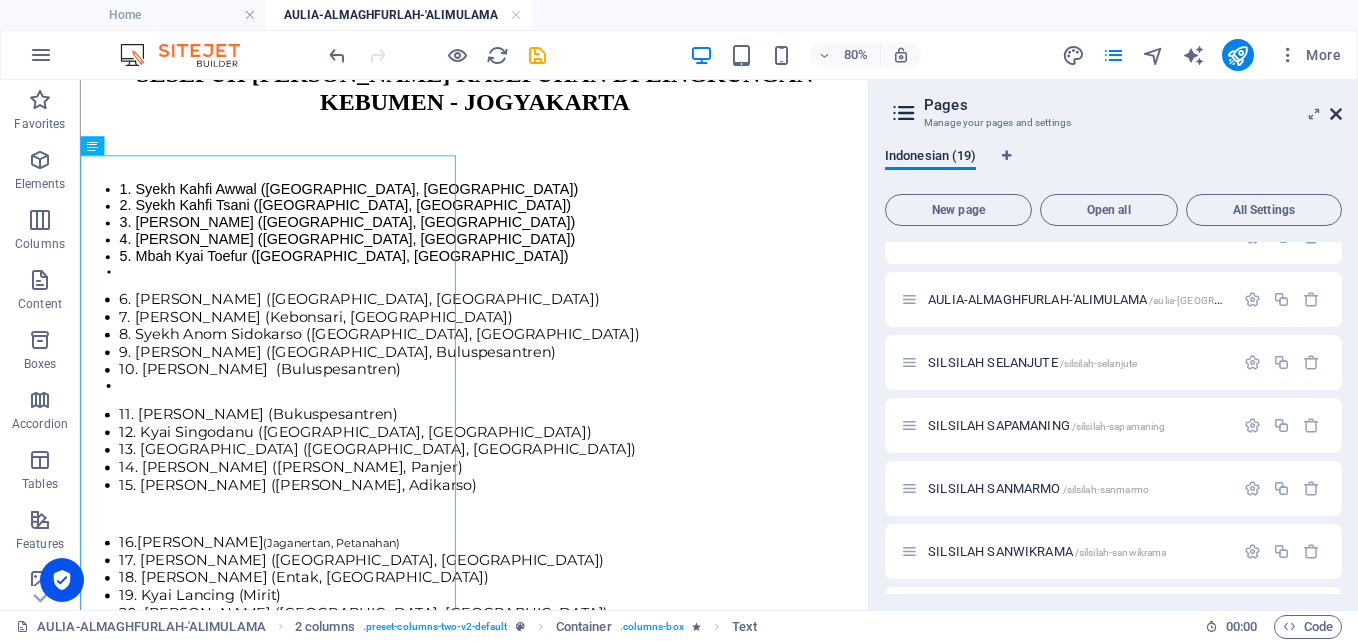 click at bounding box center (1336, 114) 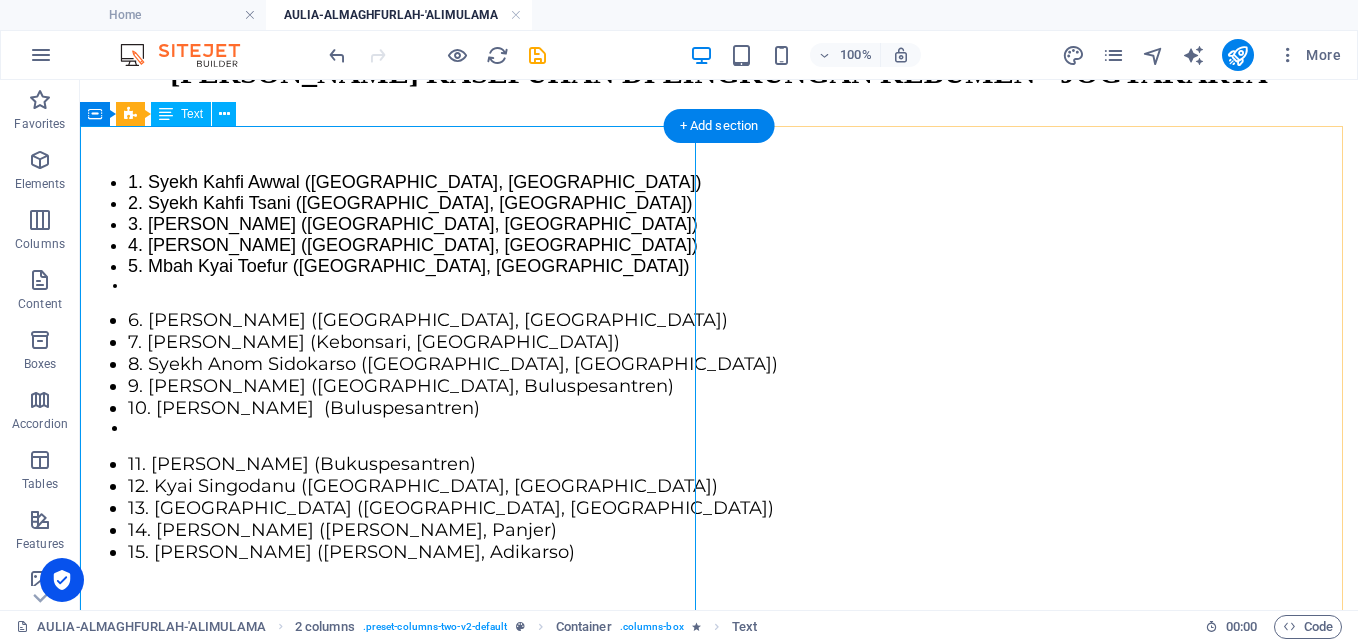 click on "1. Syekh Kahfi Awwal ([GEOGRAPHIC_DATA], [GEOGRAPHIC_DATA])   2. Syekh Kahfi Tsani ([GEOGRAPHIC_DATA], [GEOGRAPHIC_DATA])   3. [PERSON_NAME] ([GEOGRAPHIC_DATA], [GEOGRAPHIC_DATA])   4. [PERSON_NAME] ([GEOGRAPHIC_DATA], [GEOGRAPHIC_DATA])   5. Mbah Kyai Toefur ([GEOGRAPHIC_DATA], [GEOGRAPHIC_DATA])   6. [PERSON_NAME] ([GEOGRAPHIC_DATA], [GEOGRAPHIC_DATA])   7. [PERSON_NAME] (Kebonsari, [GEOGRAPHIC_DATA])   8. Syekh Anom Sidokarso (Grogolbeningsari, [GEOGRAPHIC_DATA])   9. [PERSON_NAME] ([GEOGRAPHIC_DATA], Buluspesantren)   10. [PERSON_NAME]  (Buluspesantren)   11. [PERSON_NAME] (Bukuspesantren)   12. Kyai Singodanu ([GEOGRAPHIC_DATA], [GEOGRAPHIC_DATA])   13. Mbah Agung ([GEOGRAPHIC_DATA], [GEOGRAPHIC_DATA])   14. [PERSON_NAME] ([PERSON_NAME], Panjer)   15. [PERSON_NAME] ([PERSON_NAME], Adikarso)   16.  [PERSON_NAME]  (Jaganertan, Petanahan)   17. [PERSON_NAME] ([GEOGRAPHIC_DATA], Alian)   18. [PERSON_NAME] (Entak, [GEOGRAPHIC_DATA])   19. Kyai Lancing (Mirit)   20. [PERSON_NAME] (Grenggeng, [GEOGRAPHIC_DATA])   21. [PERSON_NAME] ([PERSON_NAME])   25. Kyai Tugur ([GEOGRAPHIC_DATA], [GEOGRAPHIC_DATA])" at bounding box center [719, 521] 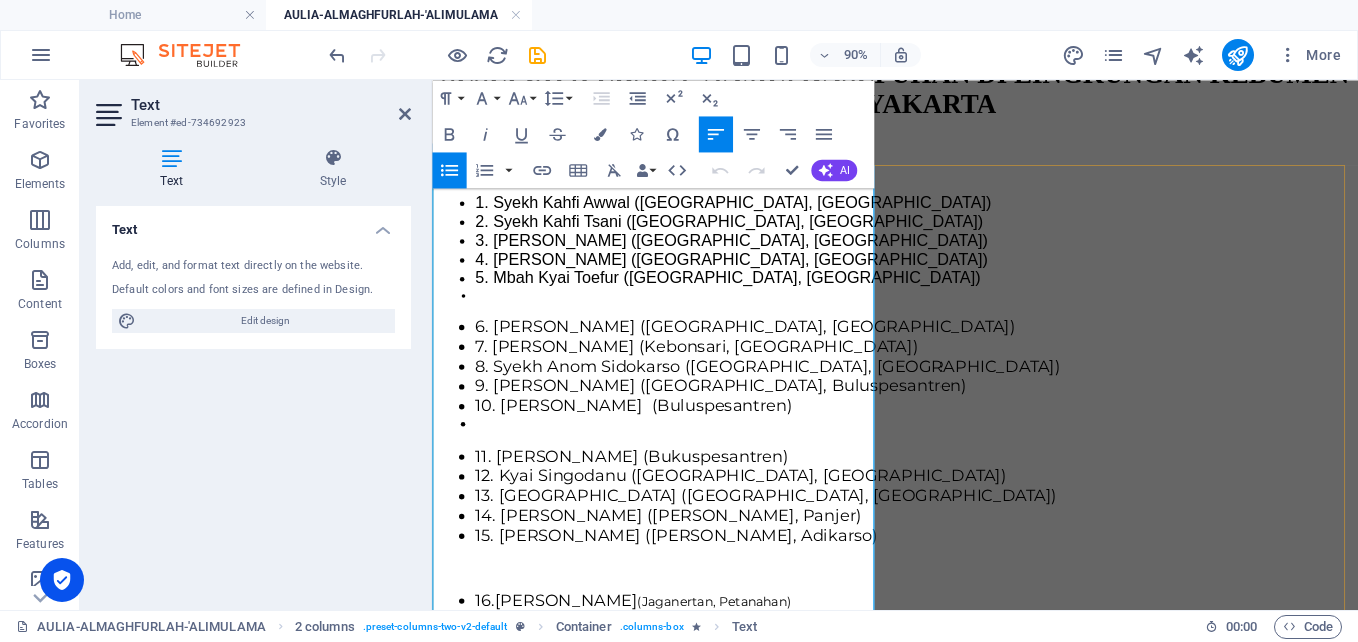 click at bounding box center (966, 319) 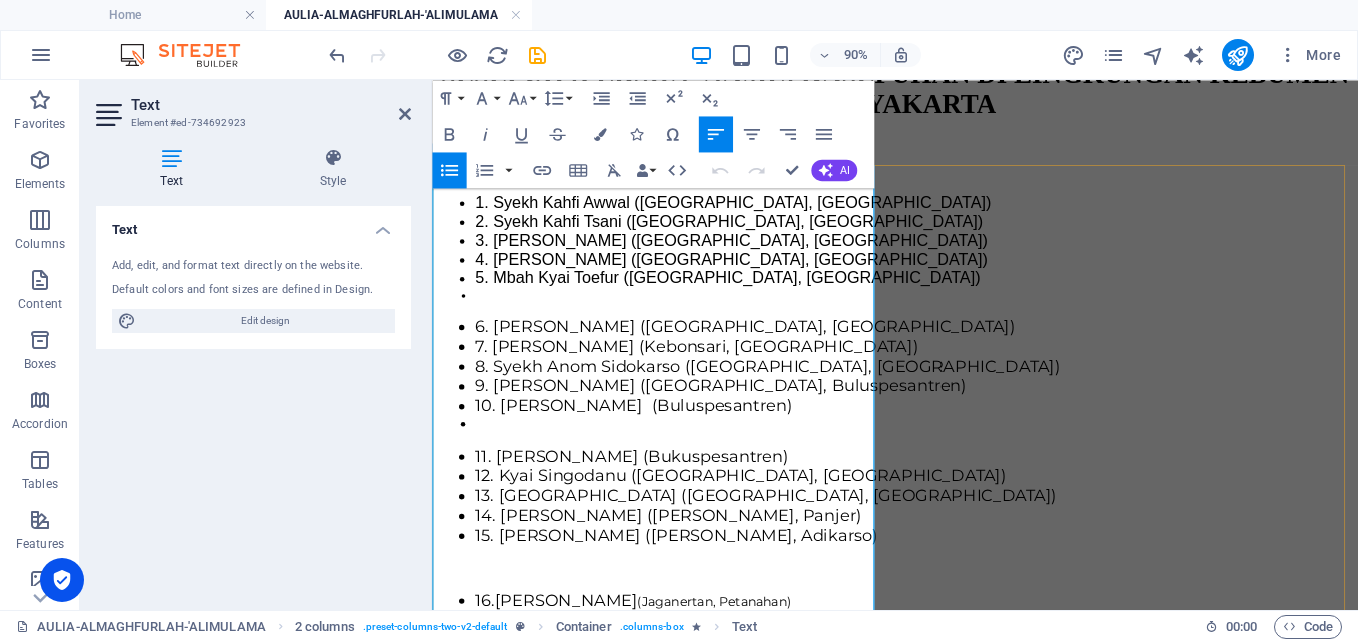 click at bounding box center [966, 319] 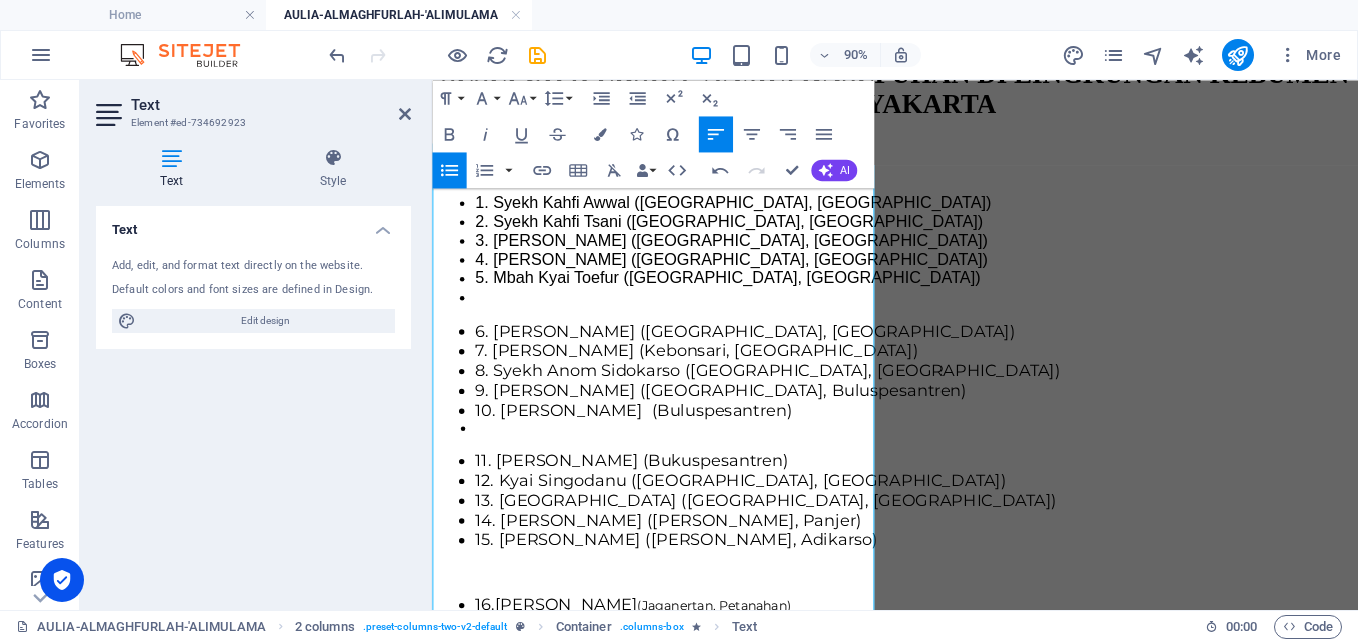 click 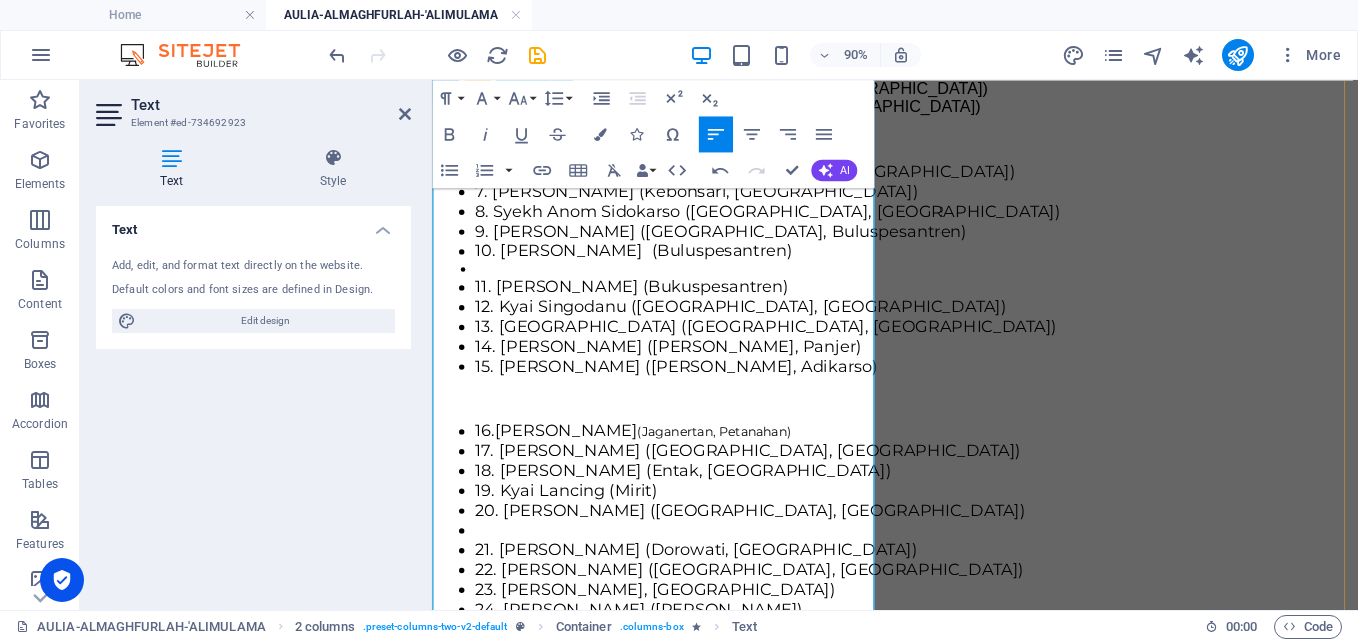 scroll, scrollTop: 300, scrollLeft: 0, axis: vertical 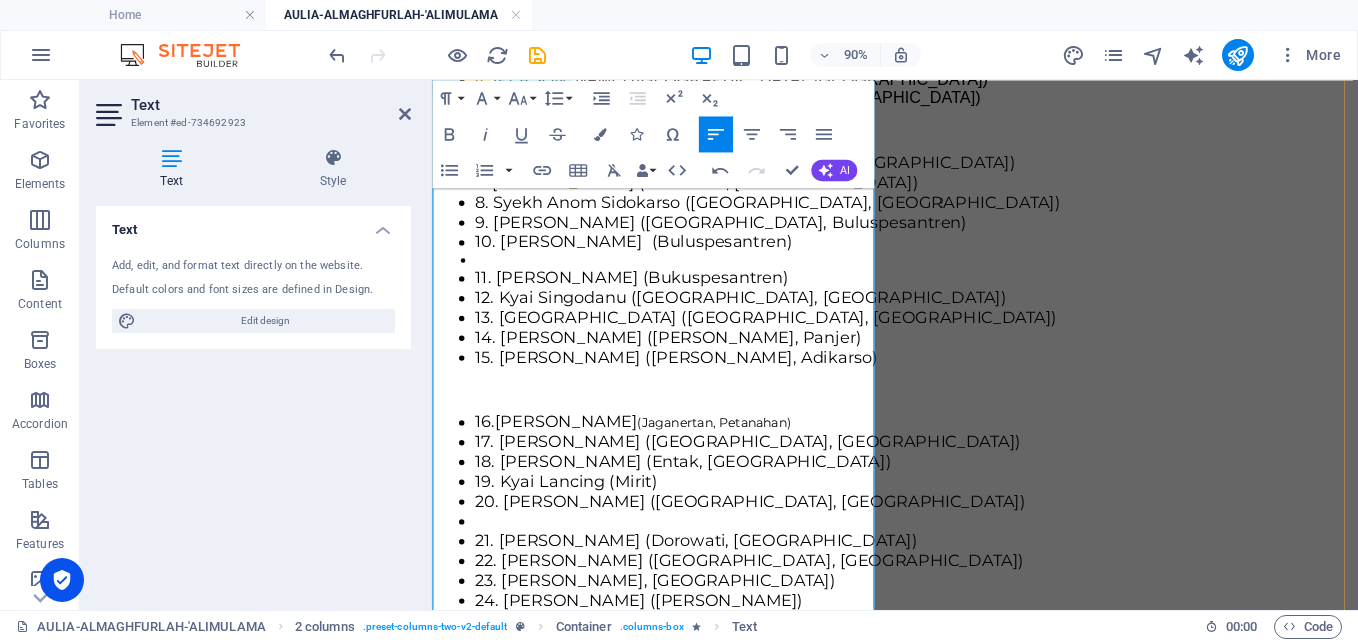 click at bounding box center [966, 280] 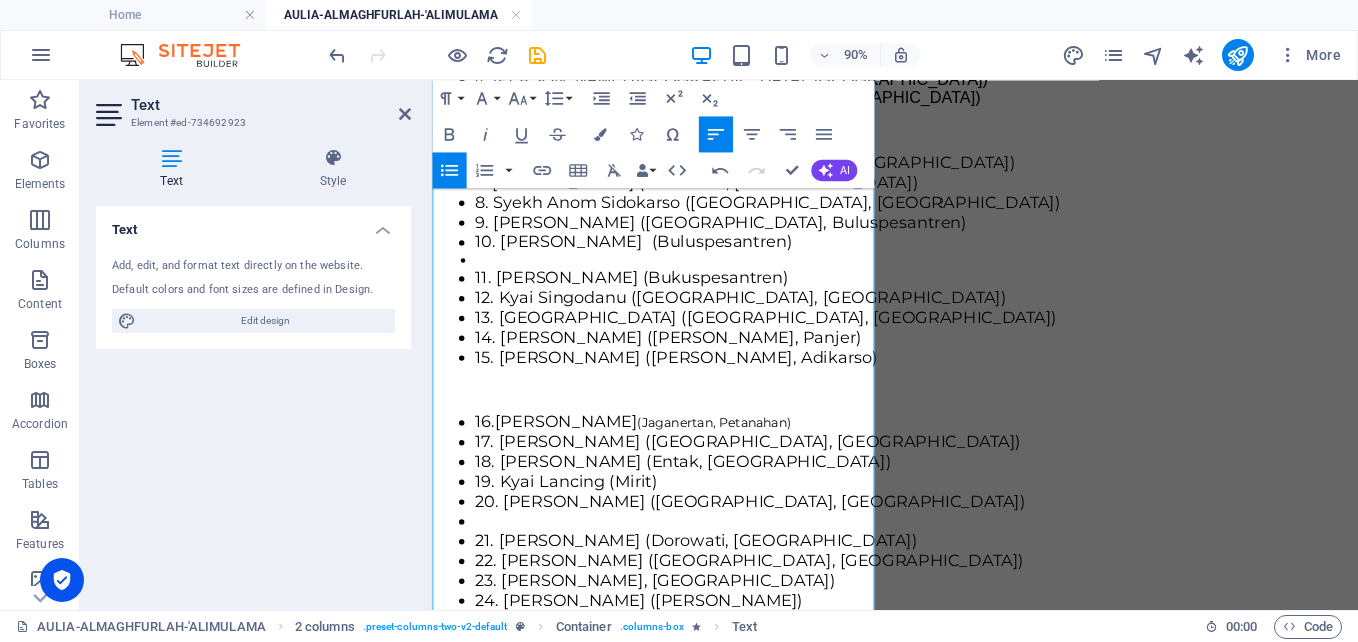 click 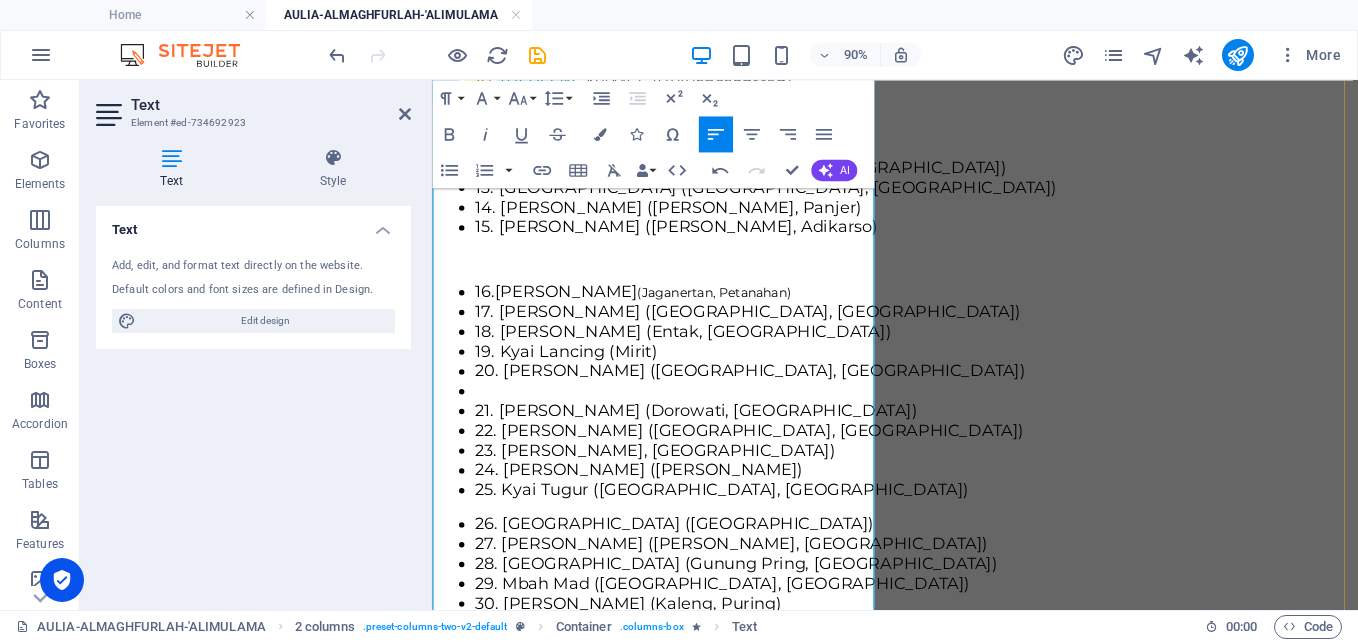 scroll, scrollTop: 600, scrollLeft: 0, axis: vertical 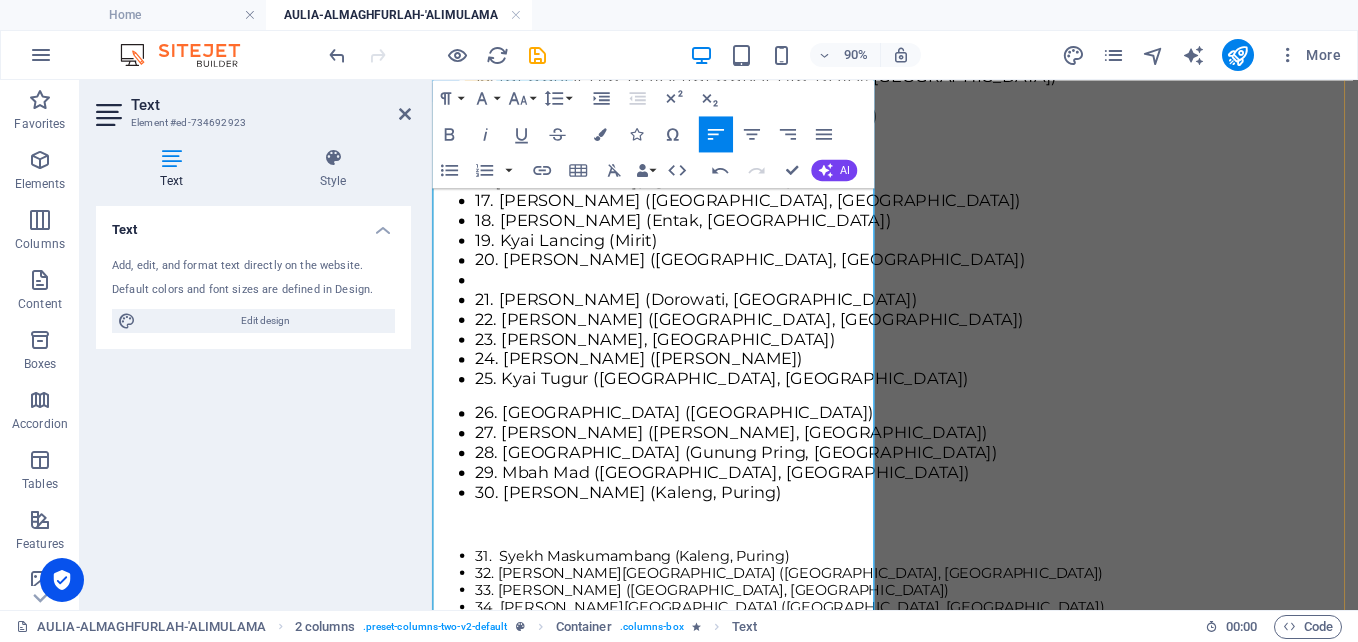 click at bounding box center (966, 302) 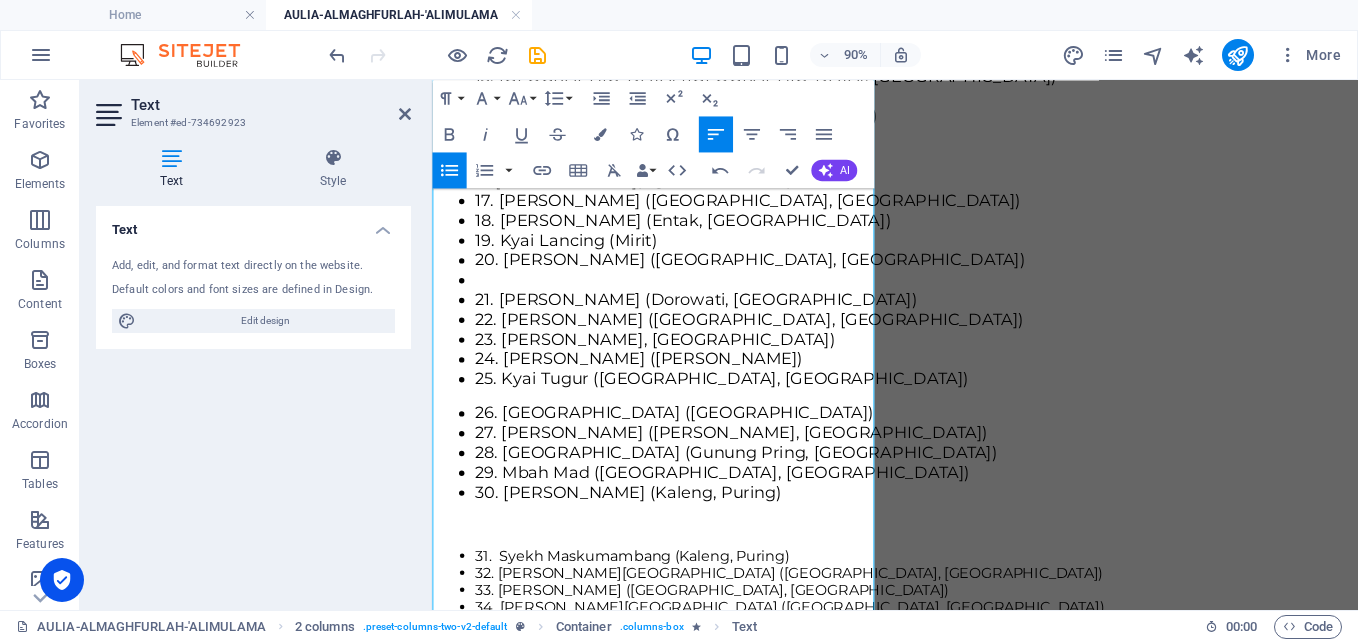 click 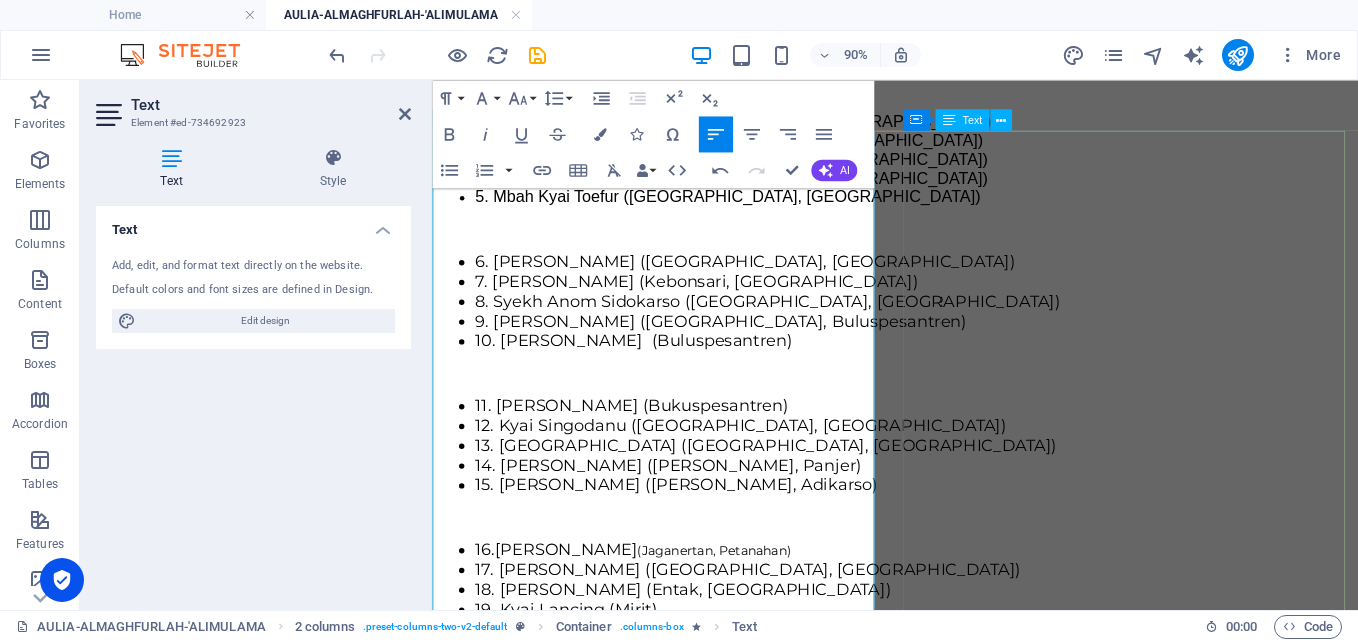 scroll, scrollTop: 300, scrollLeft: 0, axis: vertical 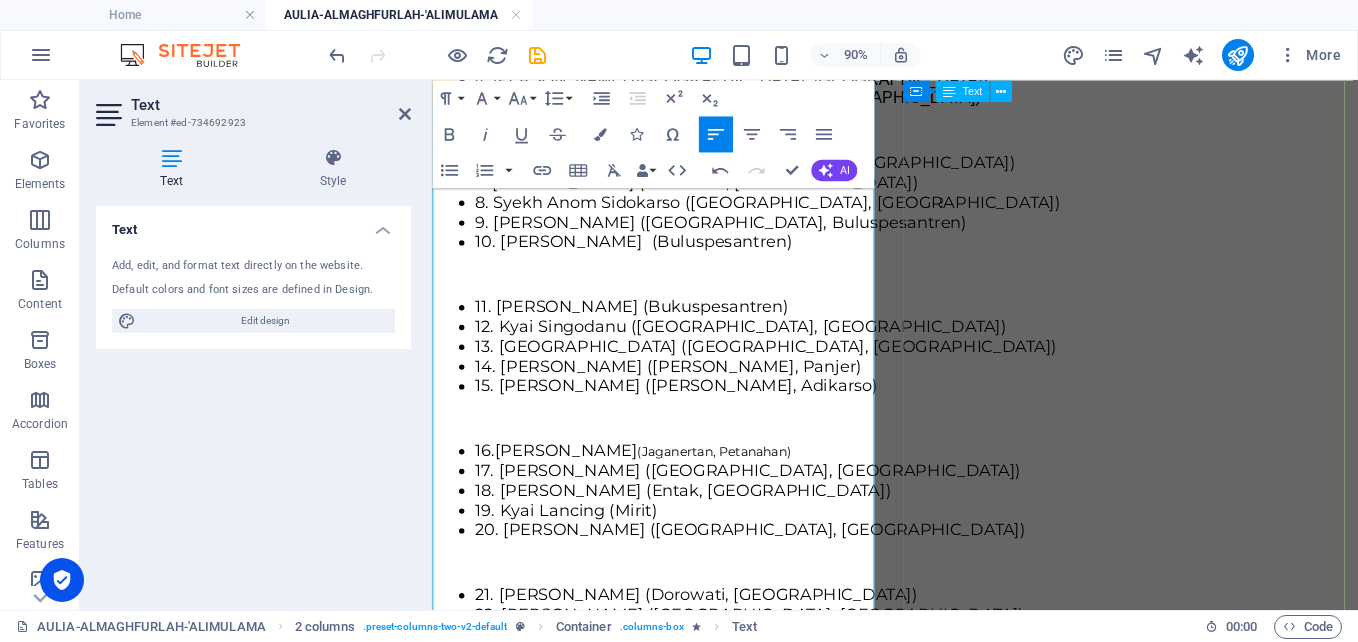 click on "26. Kyai Imampuro ([GEOGRAPHIC_DATA])   27. [PERSON_NAME] ([PERSON_NAME], [GEOGRAPHIC_DATA])   28. Kyai Dalhar (Gunung Pring, [GEOGRAPHIC_DATA])   29. Mbah Mad ([GEOGRAPHIC_DATA], [GEOGRAPHIC_DATA])   30. [PERSON_NAME] (Kaleng, Puring)   31.  Syekh Maskumambang (Kaleng, Puring)   32. [PERSON_NAME] ([GEOGRAPHIC_DATA], Kutosari)   33. [PERSON_NAME] (Jetis, [GEOGRAPHIC_DATA])   34. [PERSON_NAME][GEOGRAPHIC_DATA] ([GEOGRAPHIC_DATA], [GEOGRAPHIC_DATA])   35. K.H. [GEOGRAPHIC_DATA] ([GEOGRAPHIC_DATA], [GEOGRAPHIC_DATA])   36. [PERSON_NAME] (Pekeyongan)   37. [PERSON_NAME] ([GEOGRAPHIC_DATA])   38. [PERSON_NAME] Hasbulloh (Adikarso)   39. [PERSON_NAME] (Adikarso)   40. [PERSON_NAME] [GEOGRAPHIC_DATA] ([GEOGRAPHIC_DATA], Buluspesantren)   41. [PERSON_NAME] ( [GEOGRAPHIC_DATA], [GEOGRAPHIC_DATA] – [GEOGRAPHIC_DATA], [GEOGRAPHIC_DATA] )   42. [PERSON_NAME] ([PERSON_NAME], [PERSON_NAME])   43. Mbah Soeto Dimejo (Sidomulyo, Adimulyo)   44. Mbah Ki Demang DIpawetjana (Sidomulyo, Adimulyo)   45. Mbah R. Ngabei Soerjodiningrat (Sidomulyo, Adimulyo)   46. Mbah Gagak Bani ([GEOGRAPHIC_DATA], Adimulyo)   48. [PERSON_NAME] [PERSON_NAME] (Sidomulyo, Adimulyo)" at bounding box center [946, 1099] 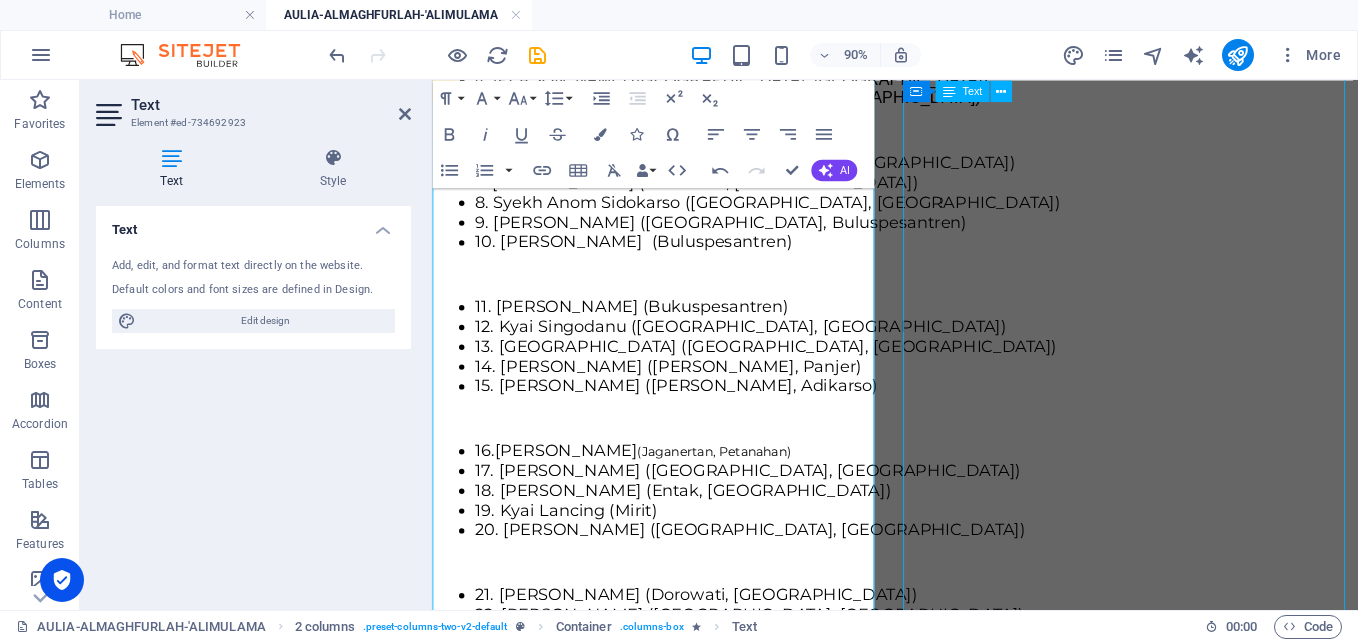 scroll, scrollTop: 224, scrollLeft: 0, axis: vertical 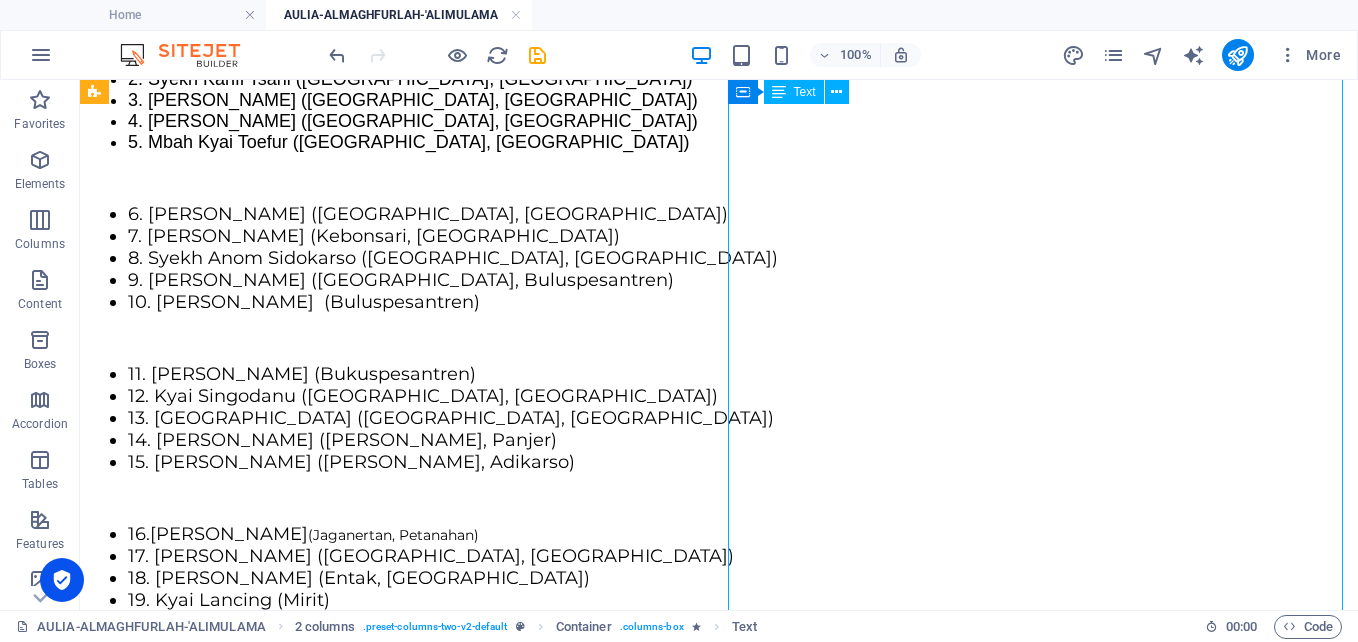 click on "26. Kyai Imampuro ([GEOGRAPHIC_DATA])   27. [PERSON_NAME] ([PERSON_NAME], [GEOGRAPHIC_DATA])   28. Kyai Dalhar (Gunung Pring, [GEOGRAPHIC_DATA])   29. Mbah Mad ([GEOGRAPHIC_DATA], [GEOGRAPHIC_DATA])   30. [PERSON_NAME] (Kaleng, Puring)   31.  Syekh Maskumambang (Kaleng, Puring)   32. [PERSON_NAME] ([GEOGRAPHIC_DATA], Kutosari)   33. [PERSON_NAME] (Jetis, [GEOGRAPHIC_DATA])   34. [PERSON_NAME][GEOGRAPHIC_DATA] ([GEOGRAPHIC_DATA], [GEOGRAPHIC_DATA])   35. K.H. [GEOGRAPHIC_DATA] ([GEOGRAPHIC_DATA], [GEOGRAPHIC_DATA])   36. [PERSON_NAME] (Pekeyongan)   37. [PERSON_NAME] ([GEOGRAPHIC_DATA])   38. [PERSON_NAME] Hasbulloh (Adikarso)   39. [PERSON_NAME] (Adikarso)   40. [PERSON_NAME] [GEOGRAPHIC_DATA] ([GEOGRAPHIC_DATA], Buluspesantren)   41. [PERSON_NAME] ( [GEOGRAPHIC_DATA], [GEOGRAPHIC_DATA] – [GEOGRAPHIC_DATA], [GEOGRAPHIC_DATA] )   42. [PERSON_NAME] ([PERSON_NAME], [PERSON_NAME])   43. Mbah Soeto Dimejo (Sidomulyo, Adimulyo)   44. Mbah Ki Demang DIpawetjana (Sidomulyo, Adimulyo)   45. Mbah R. Ngabei Soerjodiningrat (Sidomulyo, Adimulyo)   46. Mbah Gagak Bani ([GEOGRAPHIC_DATA], Adimulyo)   48. [PERSON_NAME] [PERSON_NAME] (Sidomulyo, Adimulyo)" at bounding box center [719, 1141] 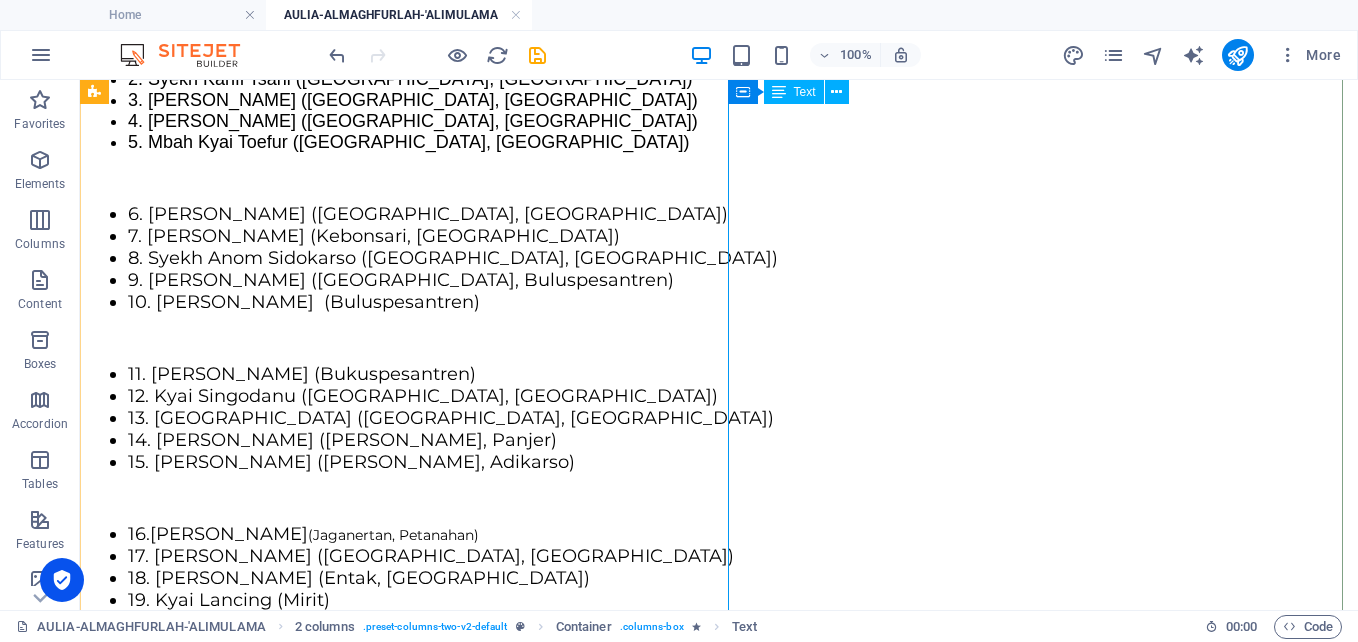 click on "26. Kyai Imampuro ([GEOGRAPHIC_DATA])   27. [PERSON_NAME] ([PERSON_NAME], [GEOGRAPHIC_DATA])   28. Kyai Dalhar (Gunung Pring, [GEOGRAPHIC_DATA])   29. Mbah Mad ([GEOGRAPHIC_DATA], [GEOGRAPHIC_DATA])   30. [PERSON_NAME] (Kaleng, Puring)   31.  Syekh Maskumambang (Kaleng, Puring)   32. [PERSON_NAME] ([GEOGRAPHIC_DATA], Kutosari)   33. [PERSON_NAME] (Jetis, [GEOGRAPHIC_DATA])   34. [PERSON_NAME][GEOGRAPHIC_DATA] ([GEOGRAPHIC_DATA], [GEOGRAPHIC_DATA])   35. K.H. [GEOGRAPHIC_DATA] ([GEOGRAPHIC_DATA], [GEOGRAPHIC_DATA])   36. [PERSON_NAME] (Pekeyongan)   37. [PERSON_NAME] ([GEOGRAPHIC_DATA])   38. [PERSON_NAME] Hasbulloh (Adikarso)   39. [PERSON_NAME] (Adikarso)   40. [PERSON_NAME] [GEOGRAPHIC_DATA] ([GEOGRAPHIC_DATA], Buluspesantren)   41. [PERSON_NAME] ( [GEOGRAPHIC_DATA], [GEOGRAPHIC_DATA] – [GEOGRAPHIC_DATA], [GEOGRAPHIC_DATA] )   42. [PERSON_NAME] ([PERSON_NAME], [PERSON_NAME])   43. Mbah Soeto Dimejo (Sidomulyo, Adimulyo)   44. Mbah Ki Demang DIpawetjana (Sidomulyo, Adimulyo)   45. Mbah R. Ngabei Soerjodiningrat (Sidomulyo, Adimulyo)   46. Mbah Gagak Bani ([GEOGRAPHIC_DATA], Adimulyo)   48. [PERSON_NAME] [PERSON_NAME] (Sidomulyo, Adimulyo)" at bounding box center (719, 1141) 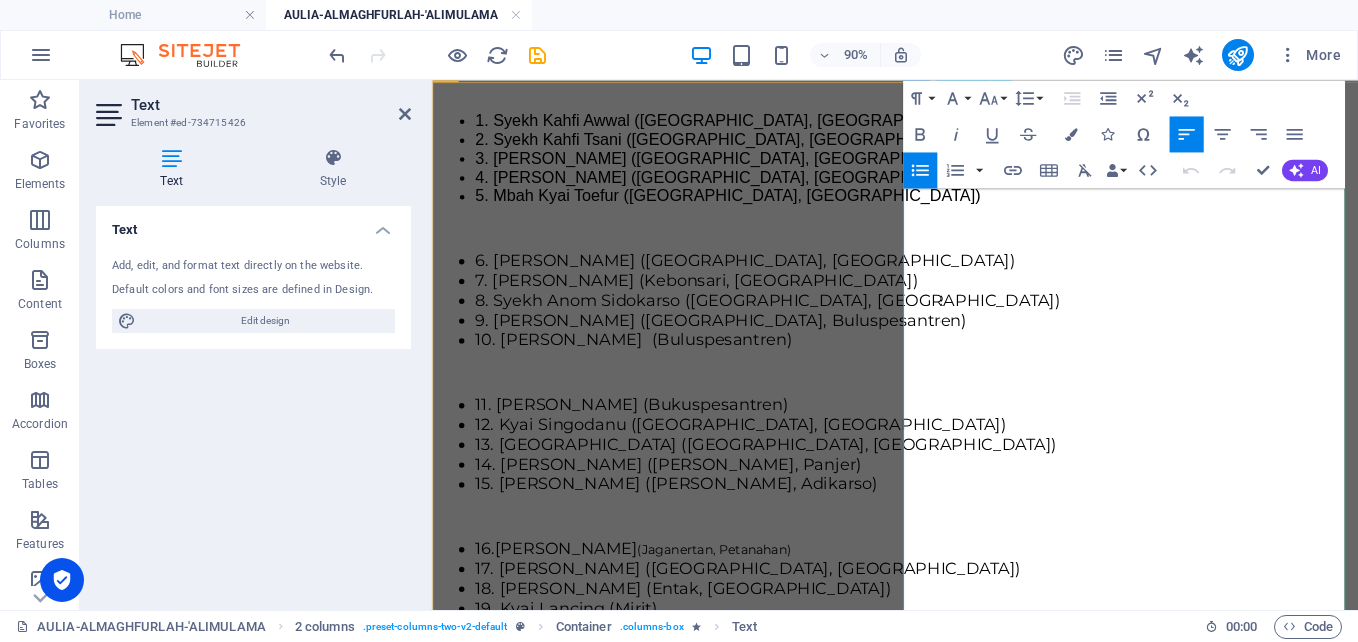 scroll, scrollTop: 300, scrollLeft: 0, axis: vertical 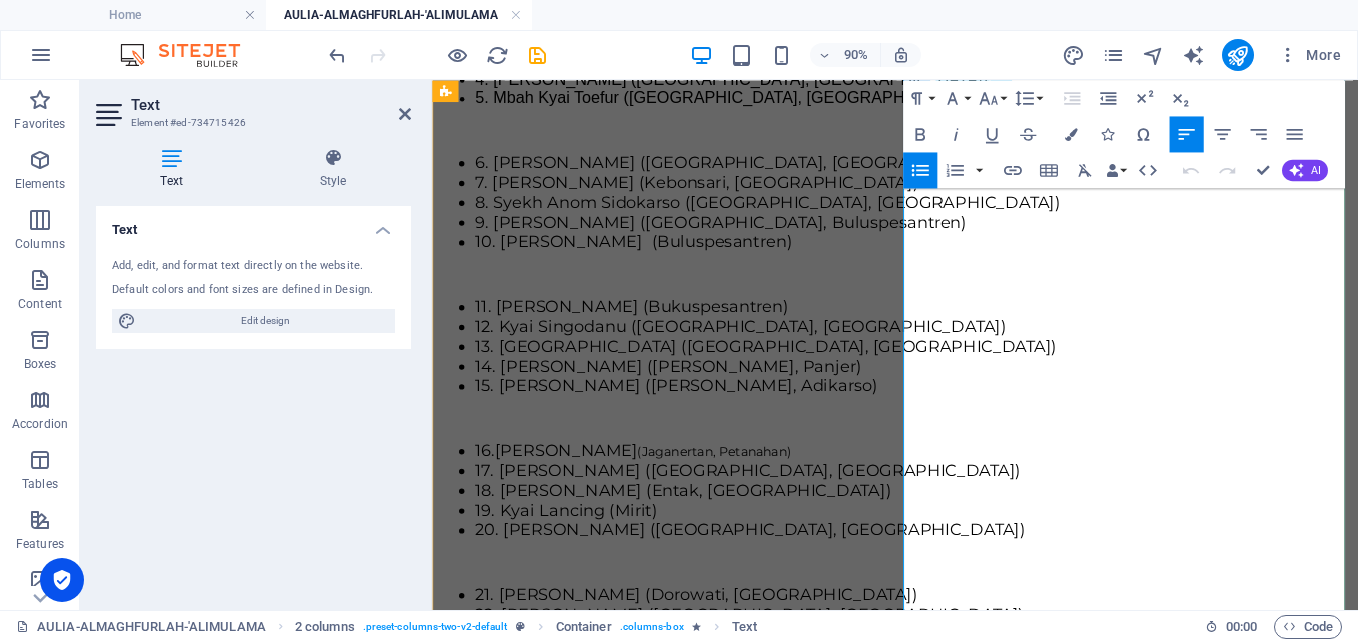 click at bounding box center (966, 1171) 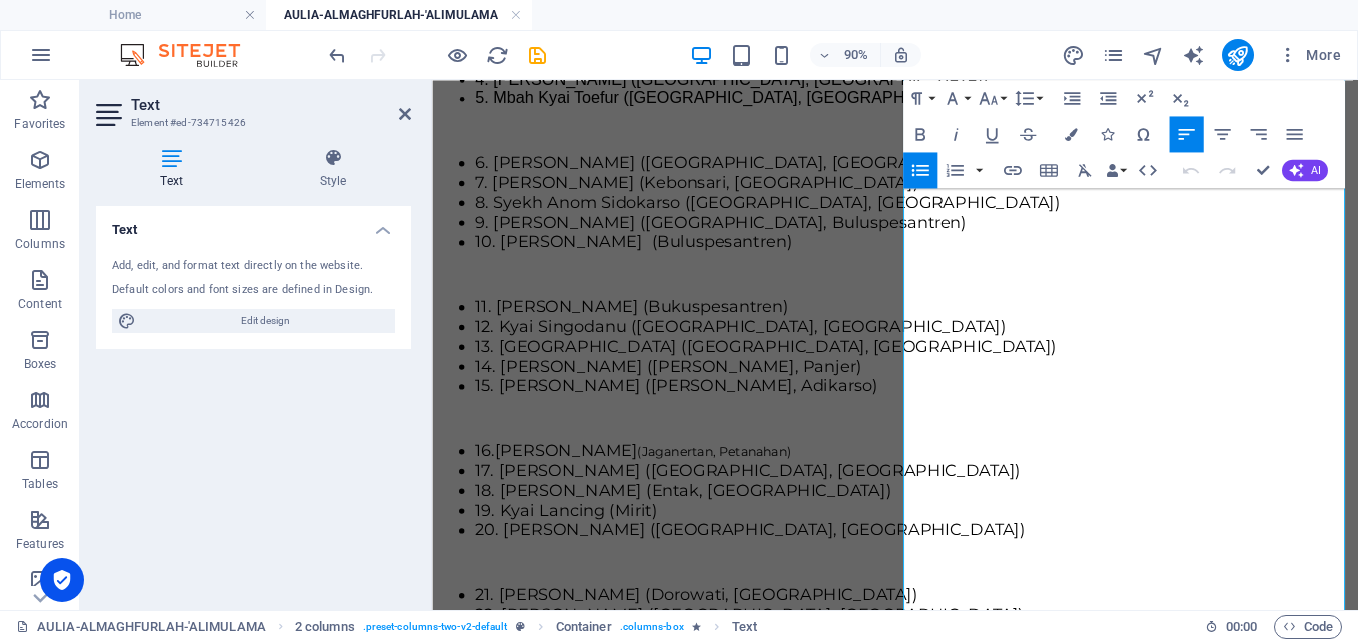 click 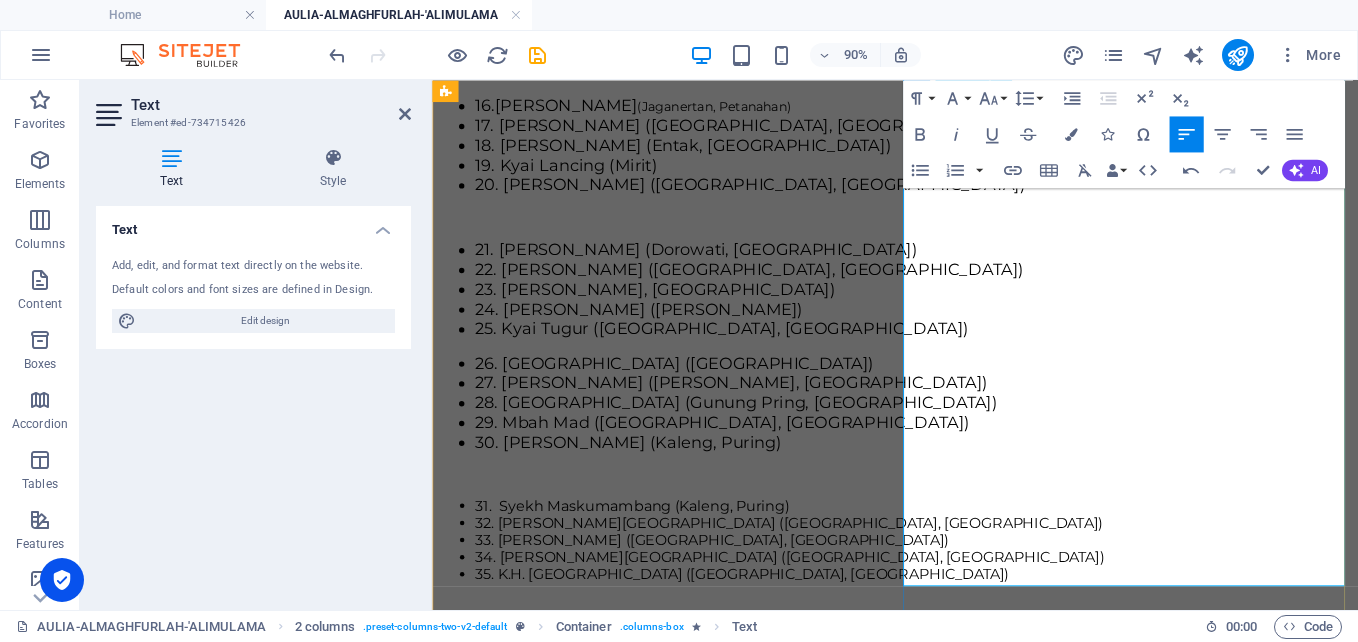 scroll, scrollTop: 700, scrollLeft: 0, axis: vertical 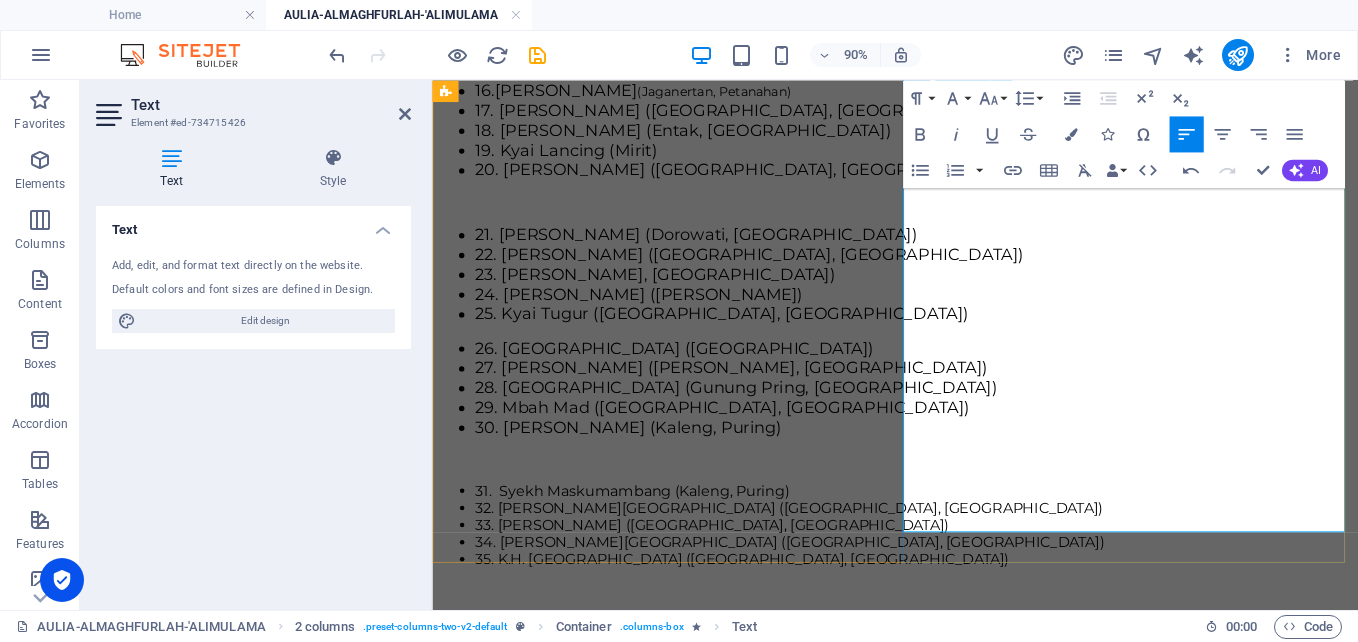 click on "49. [PERSON_NAME] ([PERSON_NAME], [PERSON_NAME])" at bounding box center (966, 1018) 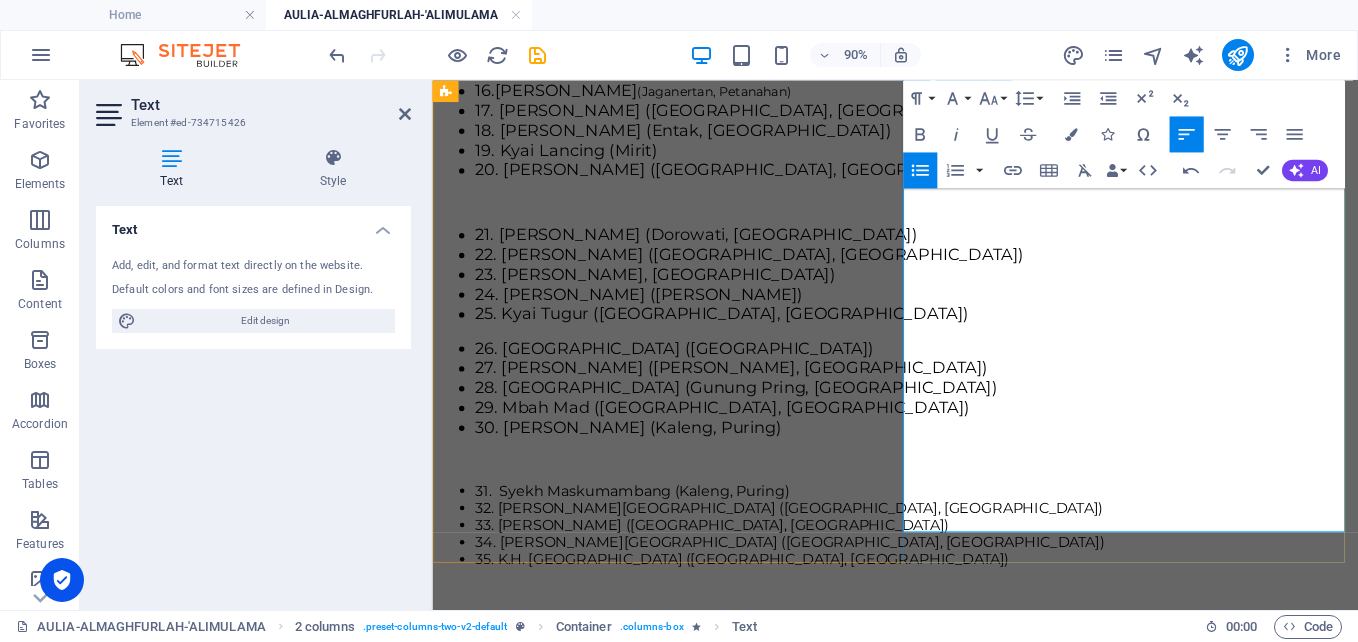 click on "49. [PERSON_NAME] ([PERSON_NAME], [PERSON_NAME])" at bounding box center [966, 1018] 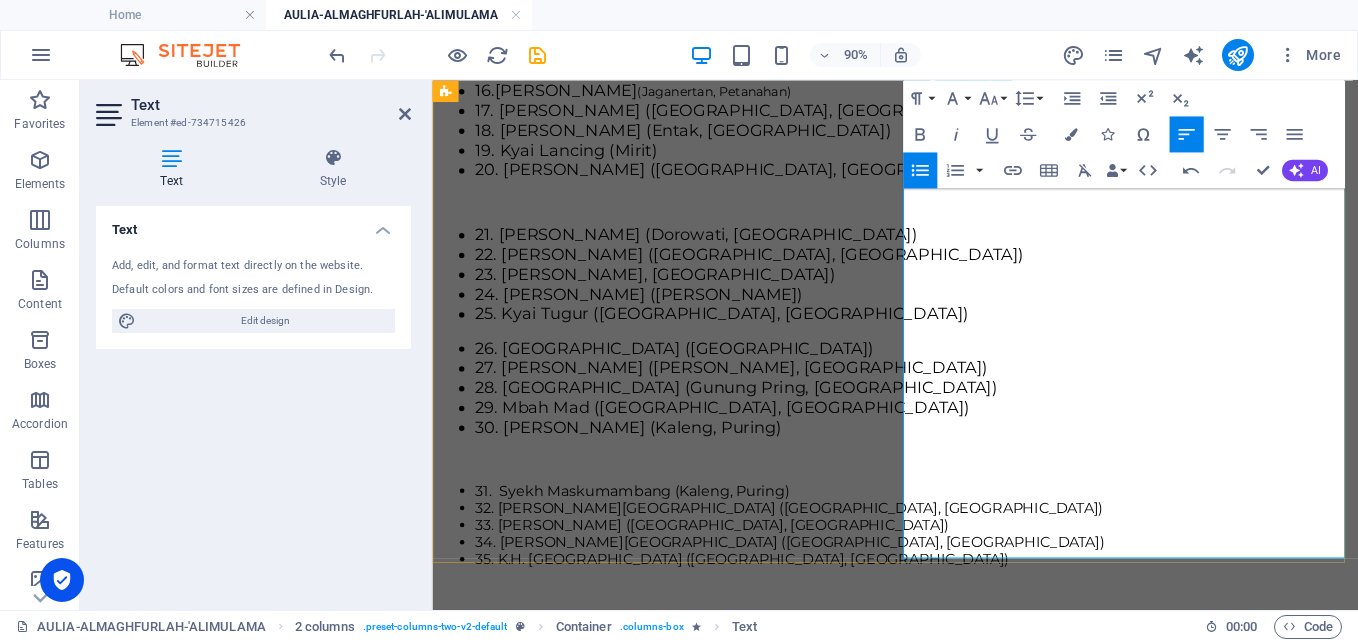 drag, startPoint x: 1280, startPoint y: 564, endPoint x: 1083, endPoint y: 593, distance: 199.12308 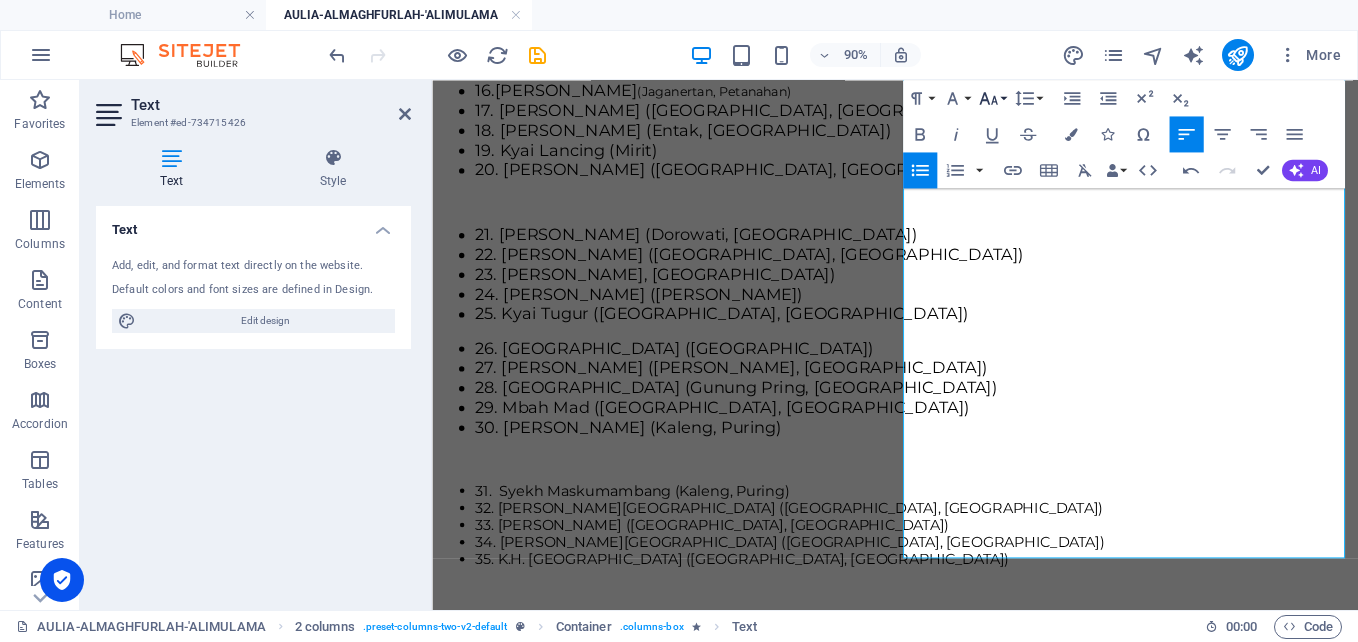 click on "Font Size" at bounding box center [992, 98] 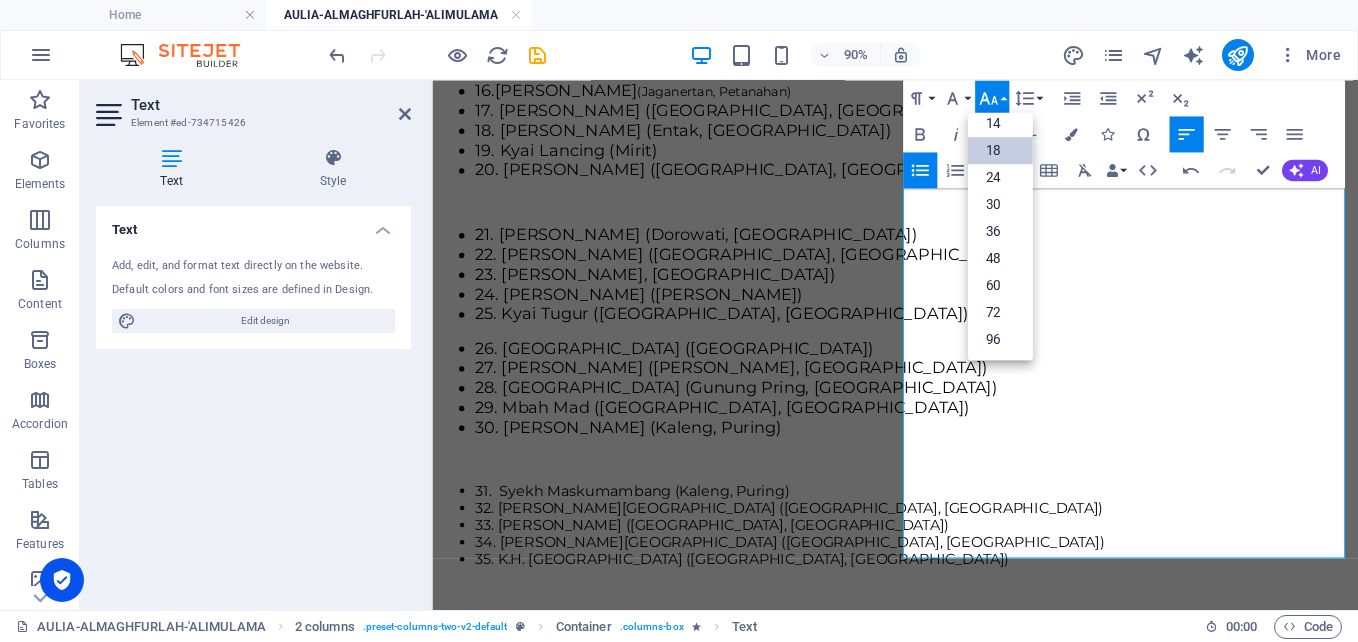 scroll, scrollTop: 161, scrollLeft: 0, axis: vertical 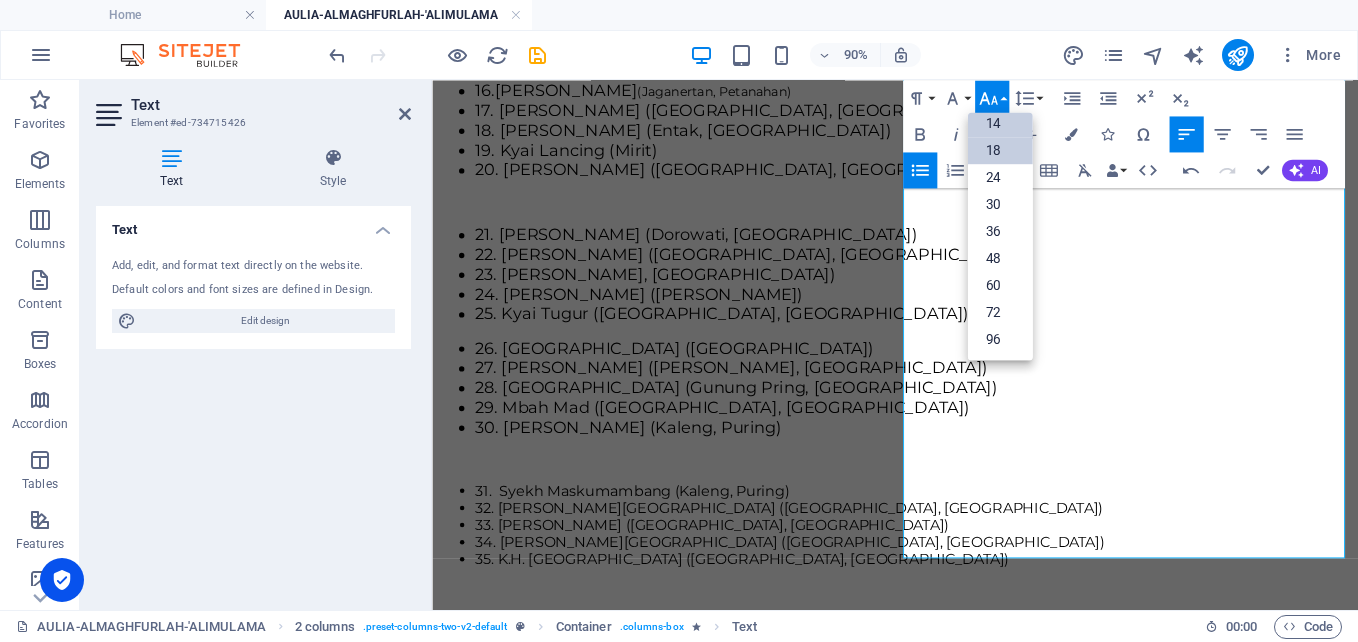 click on "14" at bounding box center [1000, 123] 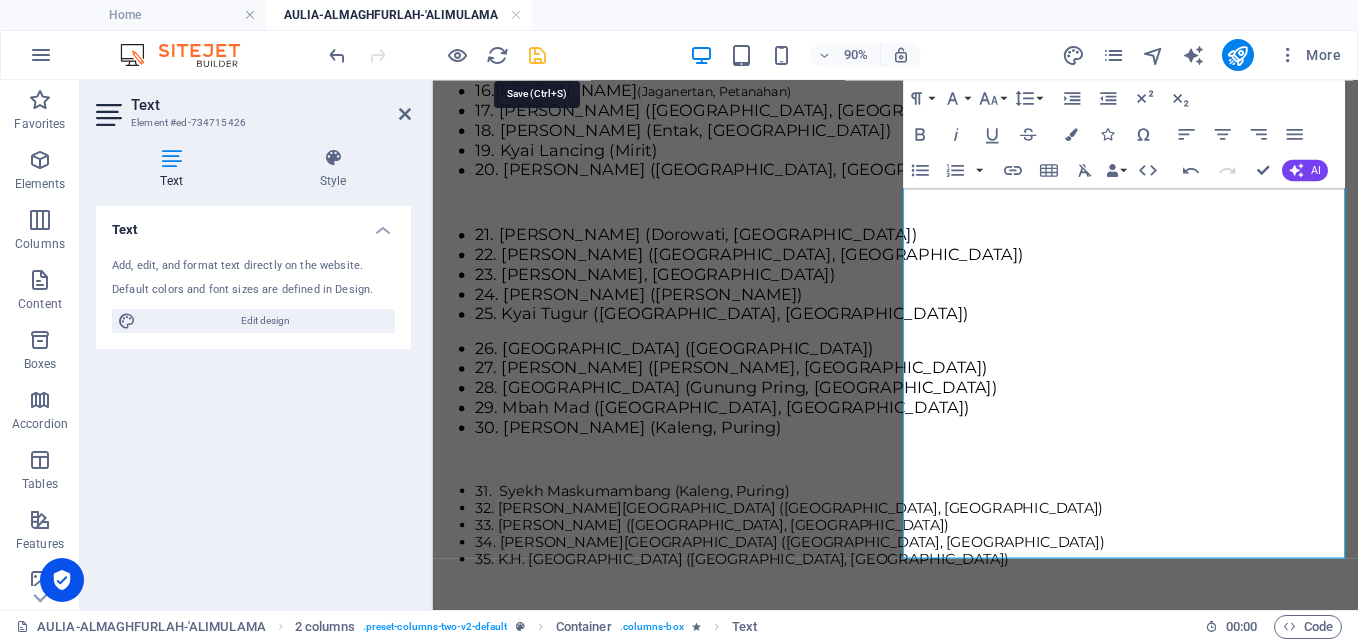 click at bounding box center (537, 55) 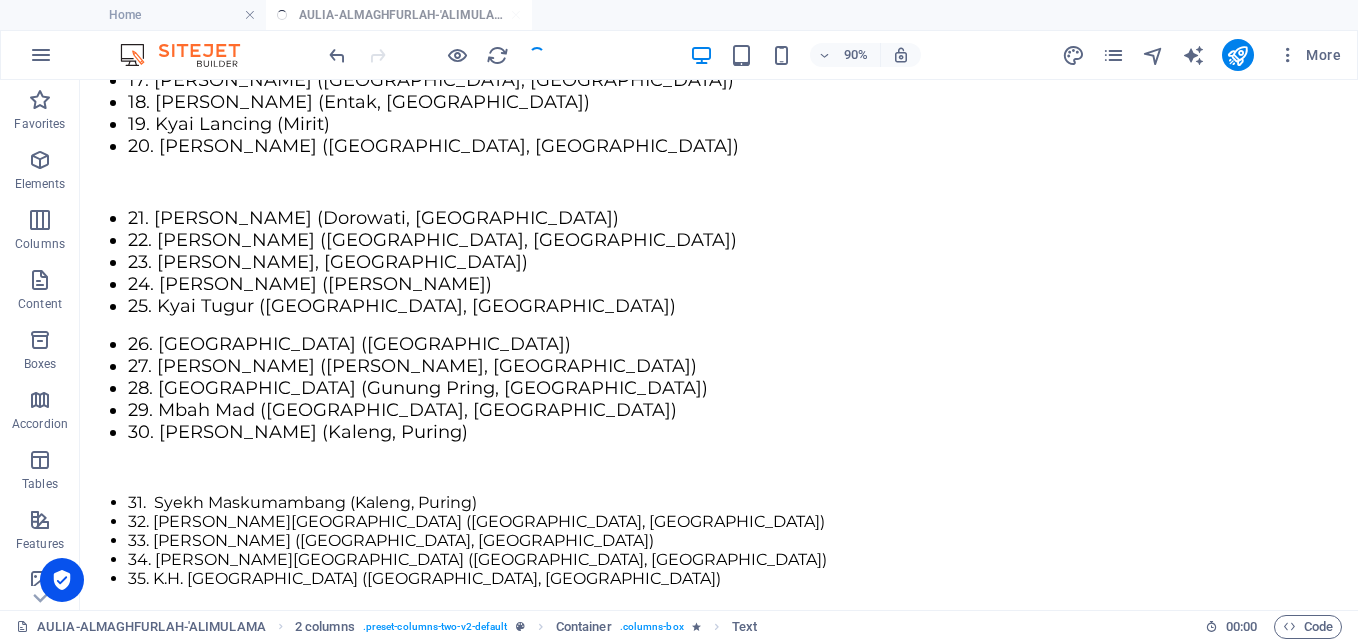 scroll, scrollTop: 479, scrollLeft: 0, axis: vertical 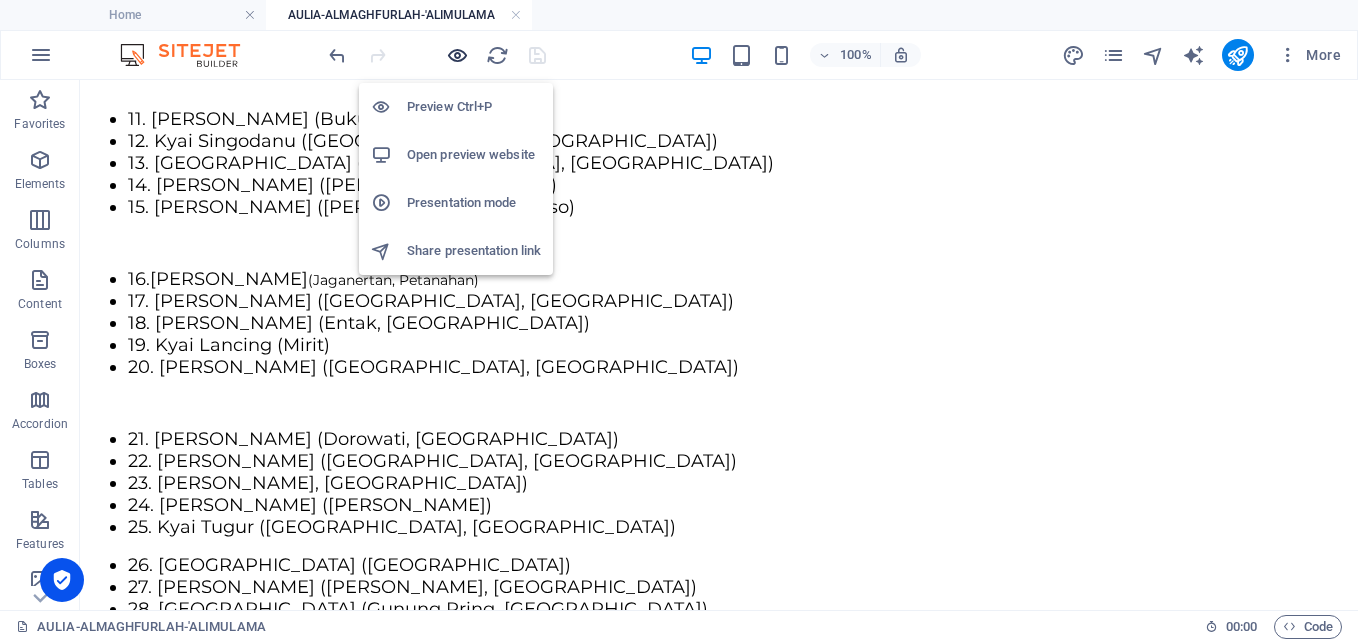 click at bounding box center [457, 55] 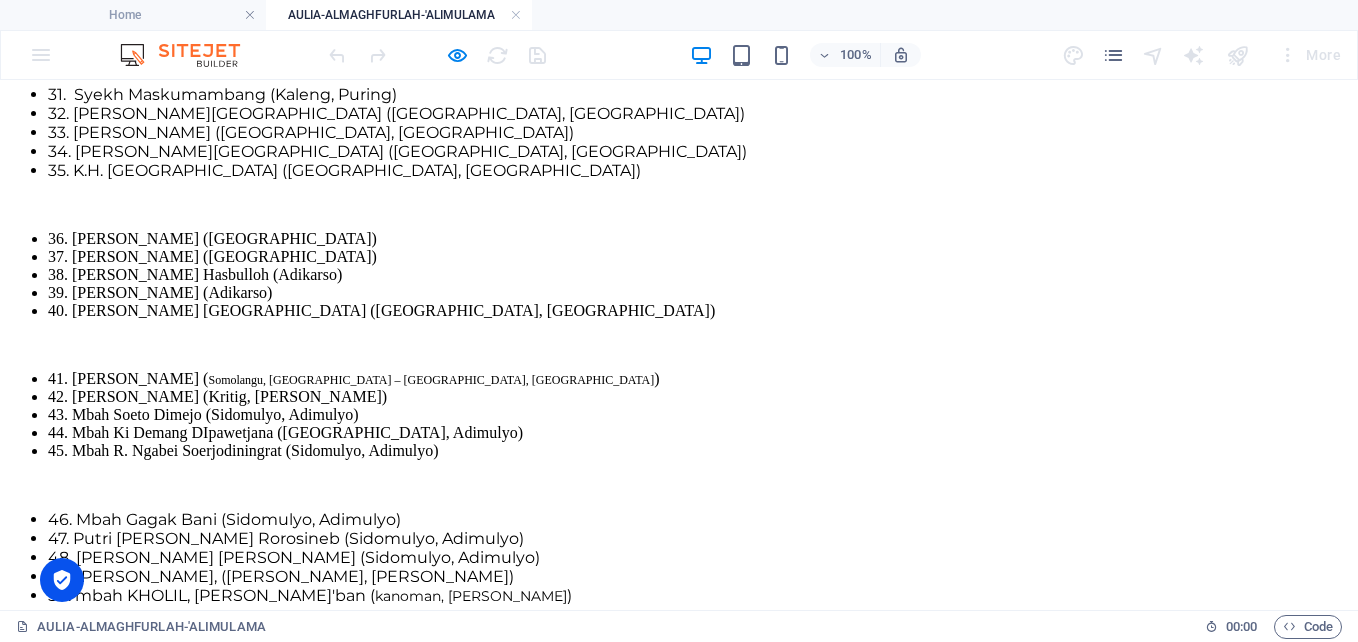 scroll, scrollTop: 1088, scrollLeft: 0, axis: vertical 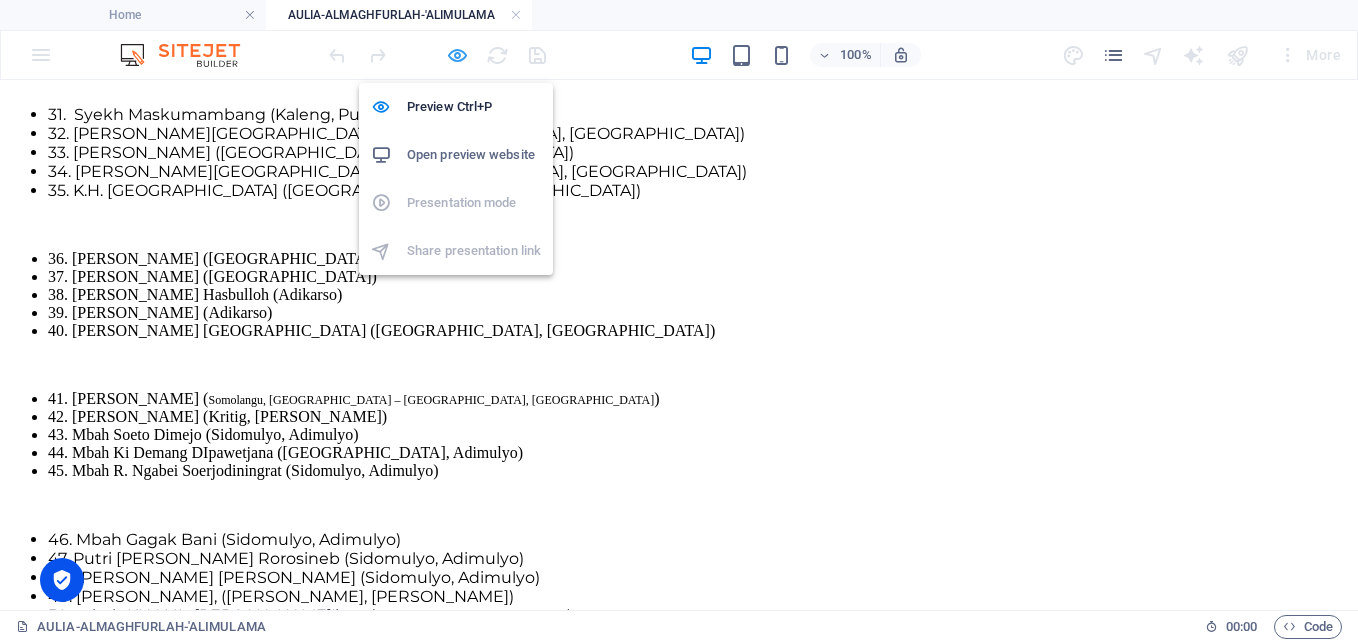 click at bounding box center [457, 55] 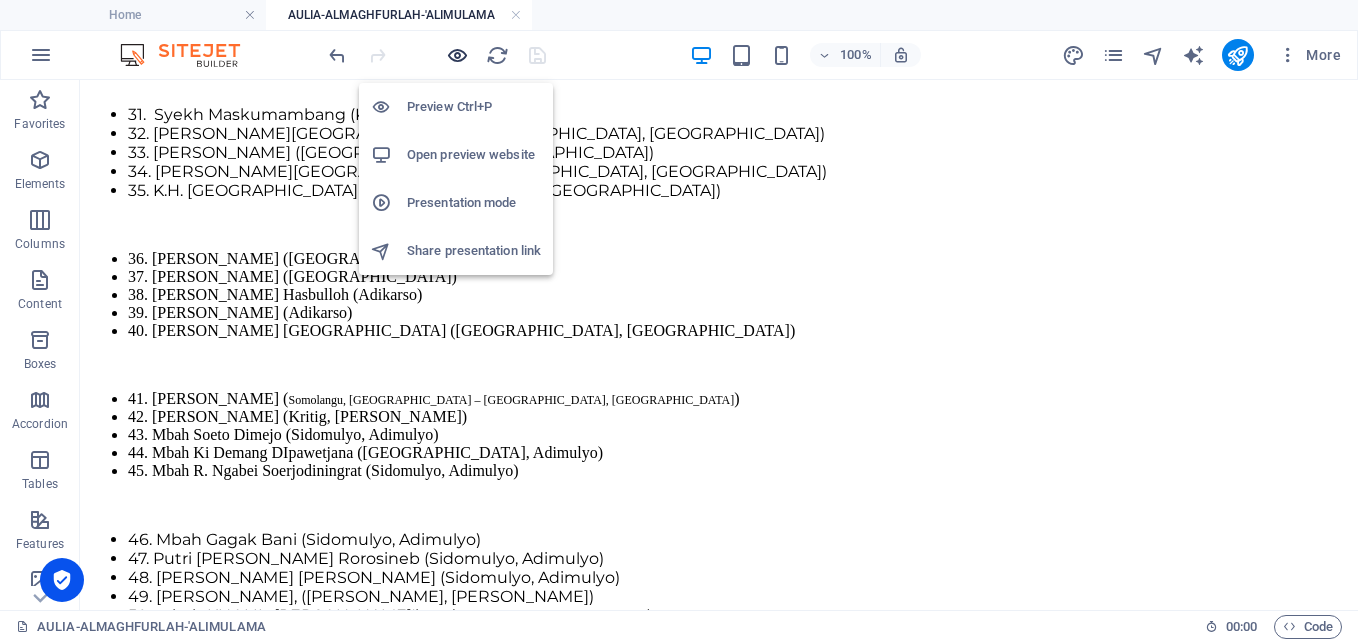scroll, scrollTop: 1117, scrollLeft: 0, axis: vertical 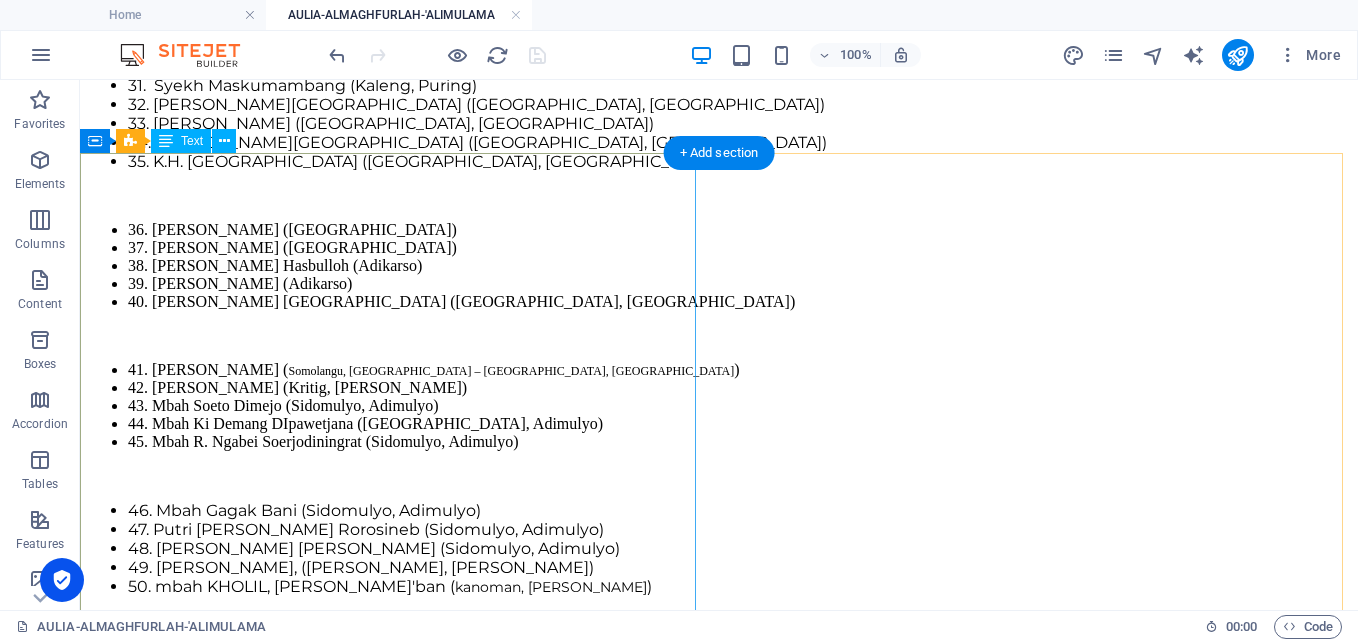 click on "1. Mbah Sanmunawi ([GEOGRAPHIC_DATA])    2. Mbah Santarwi wa Zaujatihi ([GEOGRAPHIC_DATA], [GEOGRAPHIC_DATA])    3.  Mbah [PERSON_NAME],        Mbah Mad Ganan,        [PERSON_NAME],        Mbah Kinah     4. Mbah Idris wa Zaujatihi    5. Mbah Kartubi wa Zaujatihi ([GEOGRAPHIC_DATA], [GEOGRAPHIC_DATA])    6. H. [PERSON_NAME] [PERSON_NAME] [PERSON_NAME] Sirob ([GEOGRAPHIC_DATA], [GEOGRAPHIC_DATA])    7.  [PERSON_NAME]  wa Zaujatihi ( [GEOGRAPHIC_DATA], [PERSON_NAME] )    8. Mbah Kasmiah (Kaleng, Puring)    9. [PERSON_NAME]  ([GEOGRAPHIC_DATA], [GEOGRAPHIC_DATA])    10. Mbah Saridjo wa Zaujatihi ([GEOGRAPHIC_DATA], [GEOGRAPHIC_DATA])    11. [PERSON_NAME] ([GEOGRAPHIC_DATA], [GEOGRAPHIC_DATA])    12. [PERSON_NAME] [PERSON_NAME] ([PERSON_NAME], [PERSON_NAME])    13. [PERSON_NAME] ([PERSON_NAME], [PERSON_NAME])    14. Mbah Darsimin ([GEOGRAPHIC_DATA])    15. Mbah Surip ([GEOGRAPHIC_DATA], [GEOGRAPHIC_DATA])    16. Mbah Darmuji / [GEOGRAPHIC_DATA] ([GEOGRAPHIC_DATA])    17. Mbah Kasilah    18. Mbah Sujari    19. Mbah H. Umar wa Zaujatihi (Penggarangan, [GEOGRAPHIC_DATA])" at bounding box center (719, 1110) 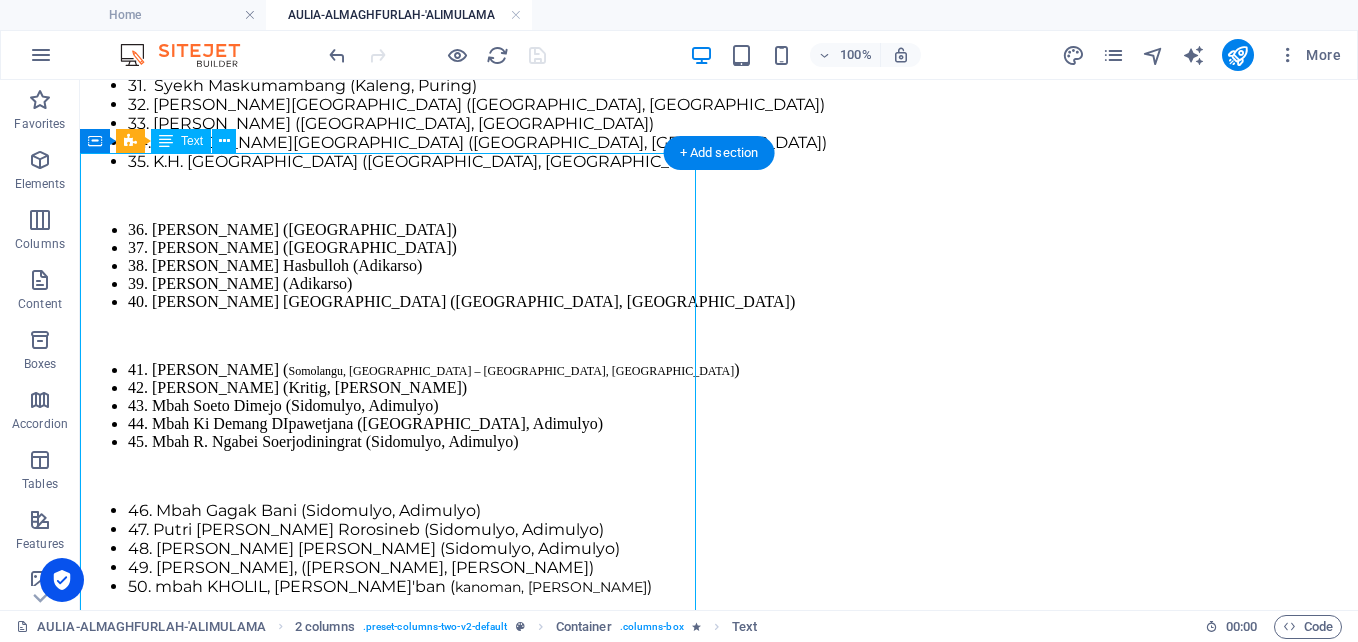 click on "1. Mbah Sanmunawi ([GEOGRAPHIC_DATA])    2. Mbah Santarwi wa Zaujatihi ([GEOGRAPHIC_DATA], [GEOGRAPHIC_DATA])    3.  Mbah [PERSON_NAME],        Mbah Mad Ganan,        [PERSON_NAME],        Mbah Kinah     4. Mbah Idris wa Zaujatihi    5. Mbah Kartubi wa Zaujatihi ([GEOGRAPHIC_DATA], [GEOGRAPHIC_DATA])    6. H. [PERSON_NAME] [PERSON_NAME] [PERSON_NAME] Sirob ([GEOGRAPHIC_DATA], [GEOGRAPHIC_DATA])    7.  [PERSON_NAME]  wa Zaujatihi ( [GEOGRAPHIC_DATA], [PERSON_NAME] )    8. Mbah Kasmiah (Kaleng, Puring)    9. [PERSON_NAME]  ([GEOGRAPHIC_DATA], [GEOGRAPHIC_DATA])    10. Mbah Saridjo wa Zaujatihi ([GEOGRAPHIC_DATA], [GEOGRAPHIC_DATA])    11. [PERSON_NAME] ([GEOGRAPHIC_DATA], [GEOGRAPHIC_DATA])    12. [PERSON_NAME] [PERSON_NAME] ([PERSON_NAME], [PERSON_NAME])    13. [PERSON_NAME] ([PERSON_NAME], [PERSON_NAME])    14. Mbah Darsimin ([GEOGRAPHIC_DATA])    15. Mbah Surip ([GEOGRAPHIC_DATA], [GEOGRAPHIC_DATA])    16. Mbah Darmuji / [GEOGRAPHIC_DATA] ([GEOGRAPHIC_DATA])    17. Mbah Kasilah    18. Mbah Sujari    19. Mbah H. Umar wa Zaujatihi (Penggarangan, [GEOGRAPHIC_DATA])" at bounding box center (719, 1110) 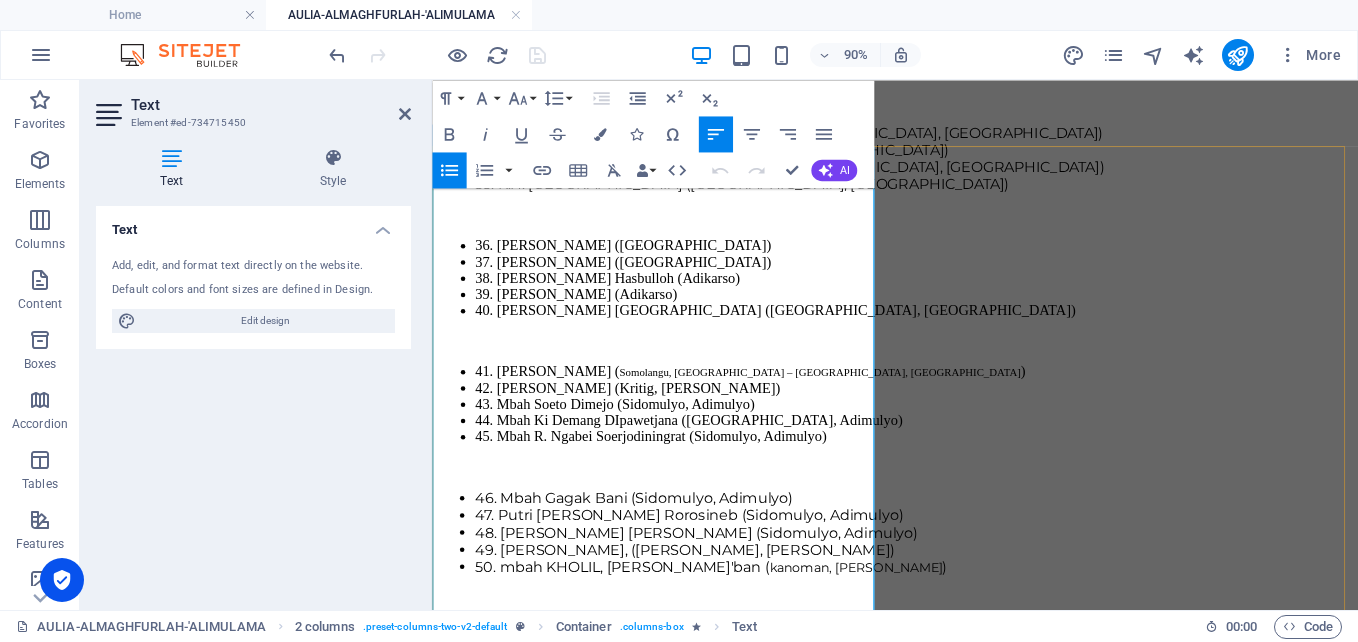 scroll, scrollTop: 1338, scrollLeft: 0, axis: vertical 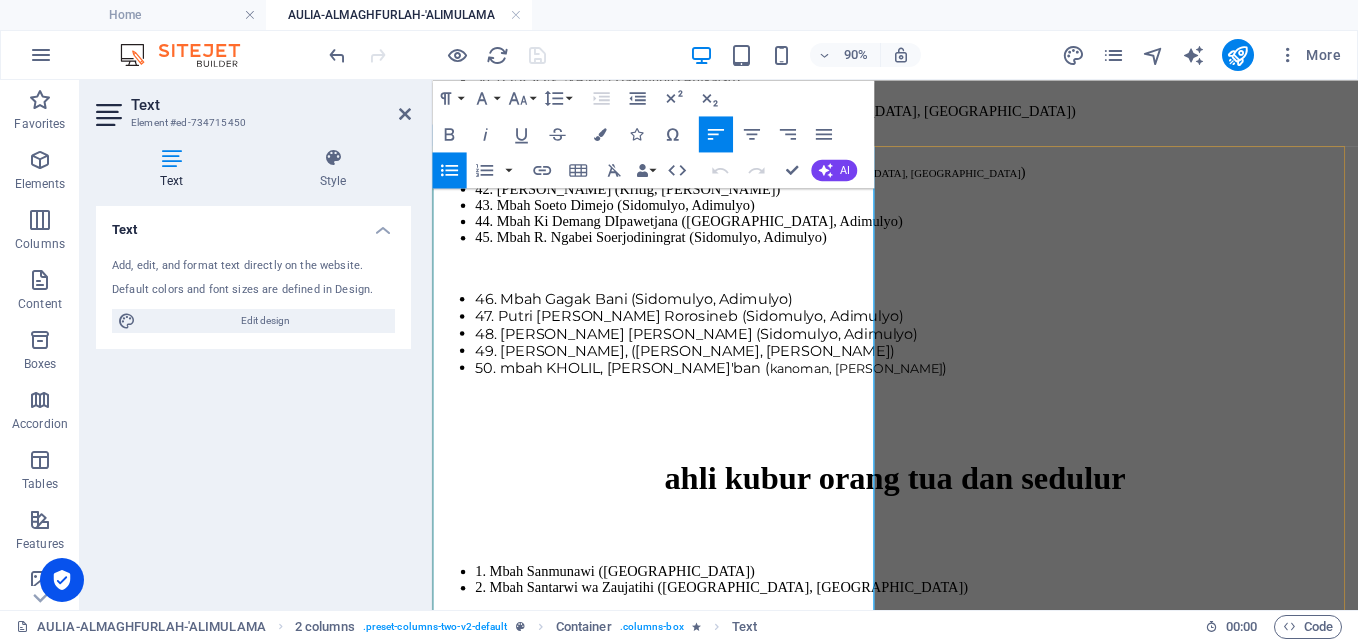 click on "Mbah Mad Ganan," at bounding box center (549, 700) 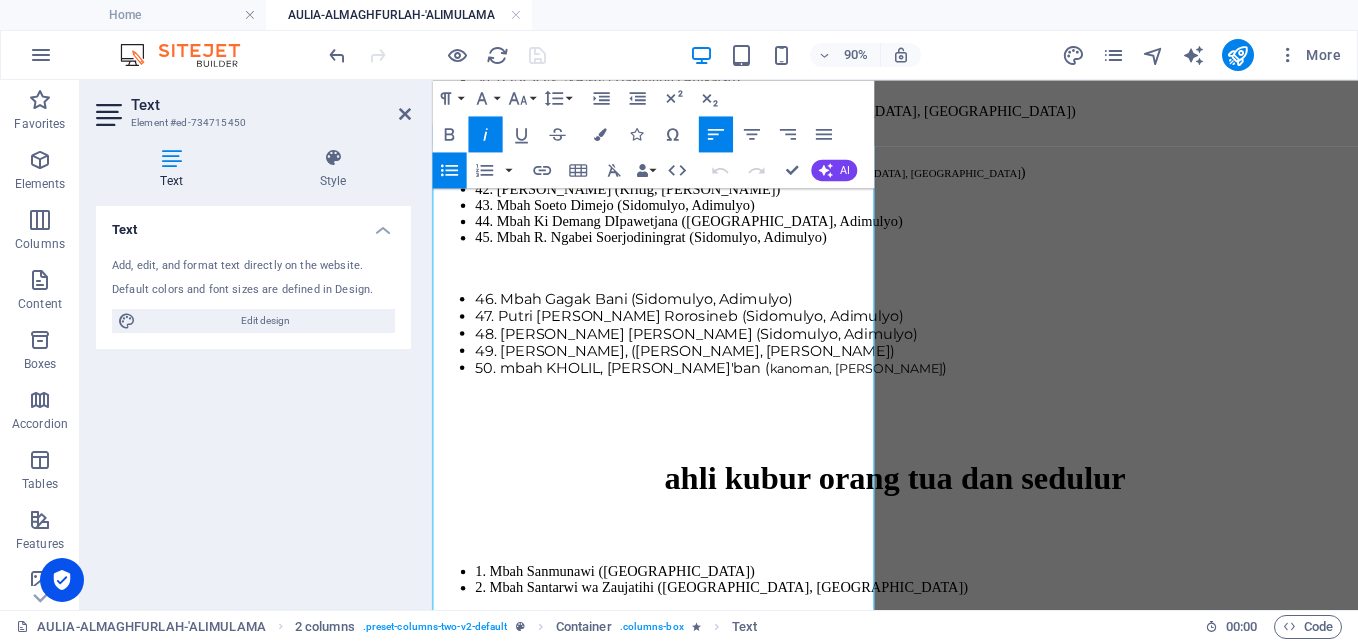click 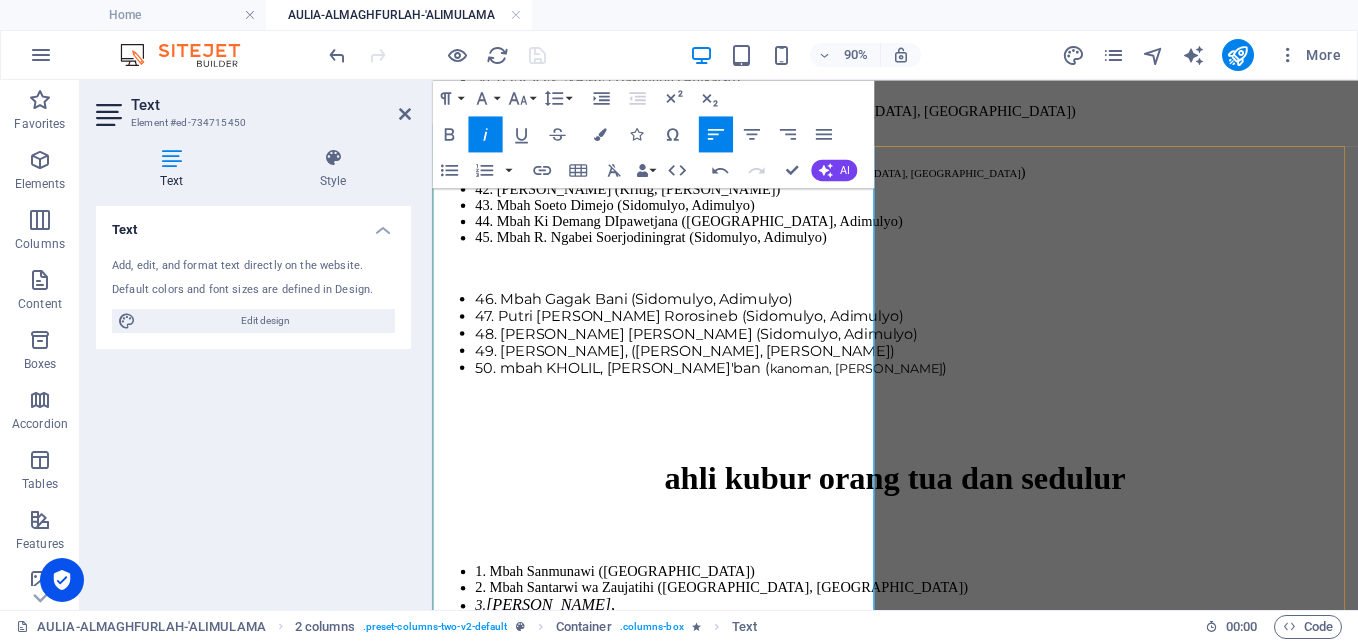 click on "[PERSON_NAME]," at bounding box center (552, 737) 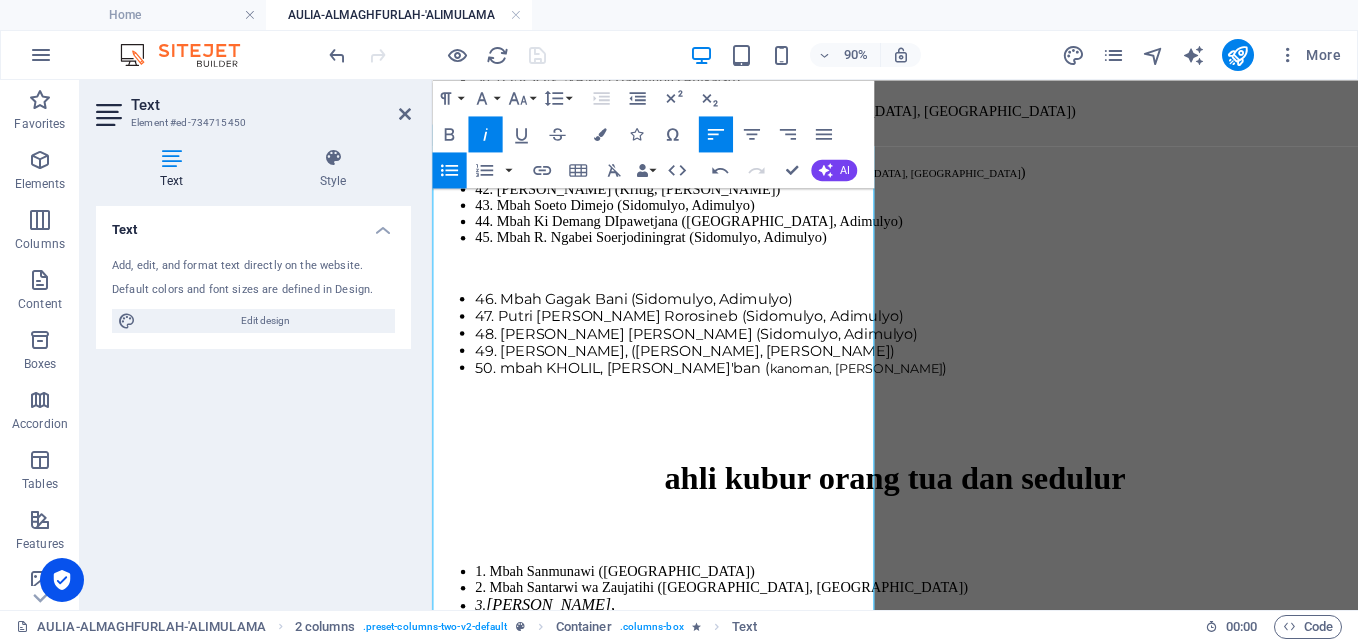 click 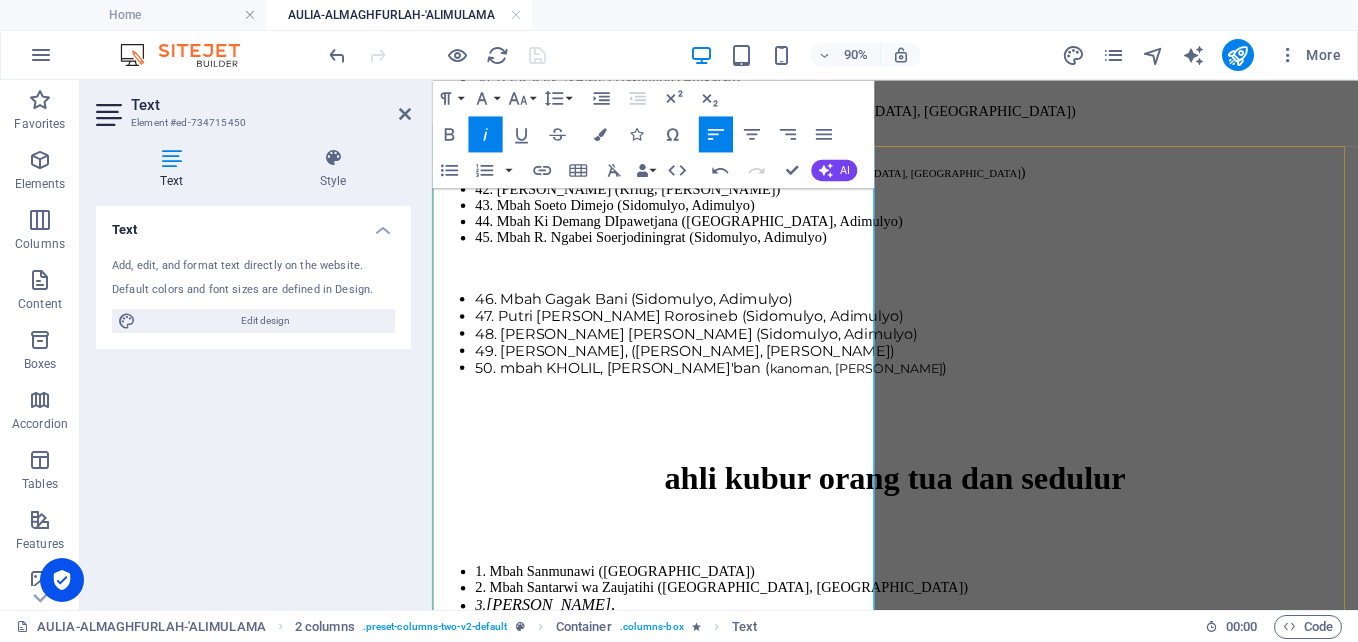 click on "Mbah Kinah" at bounding box center [525, 774] 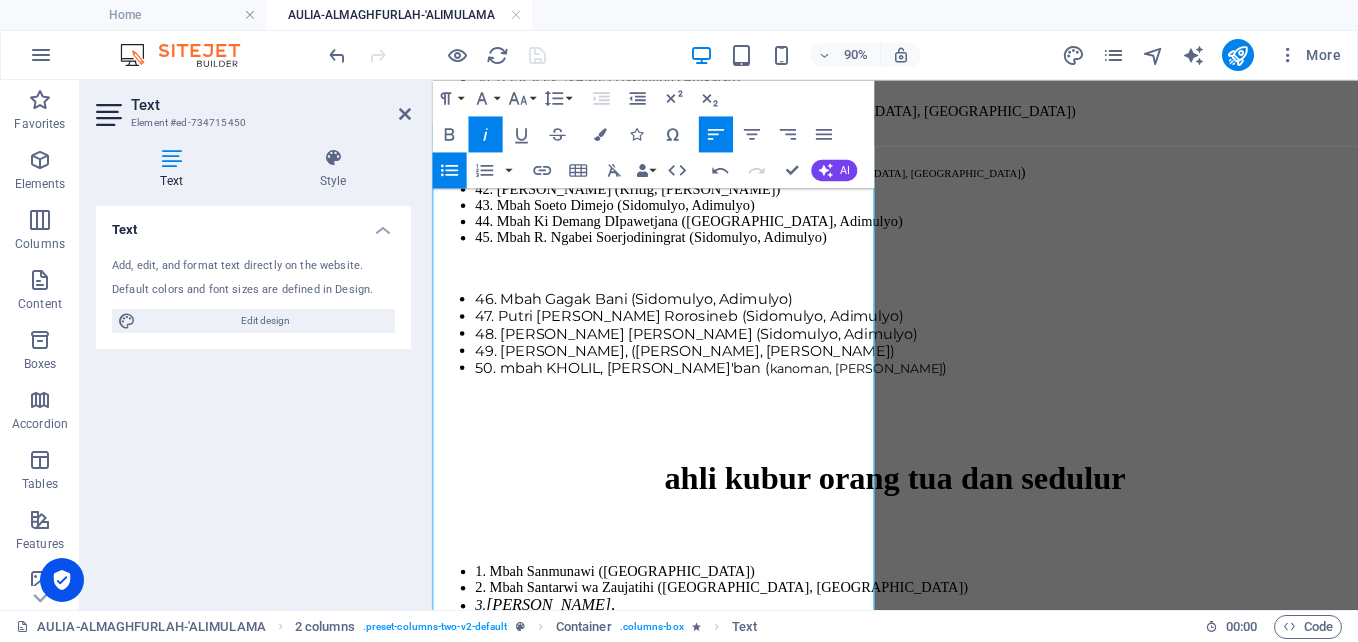 click 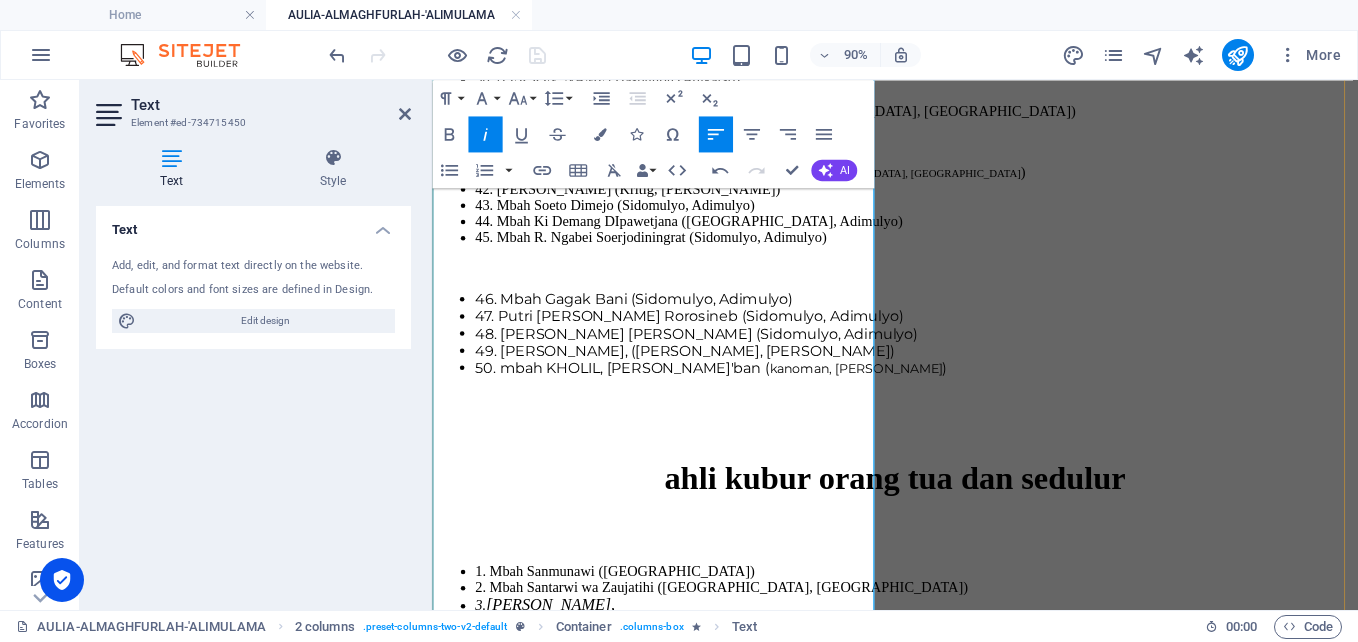 scroll, scrollTop: 1438, scrollLeft: 0, axis: vertical 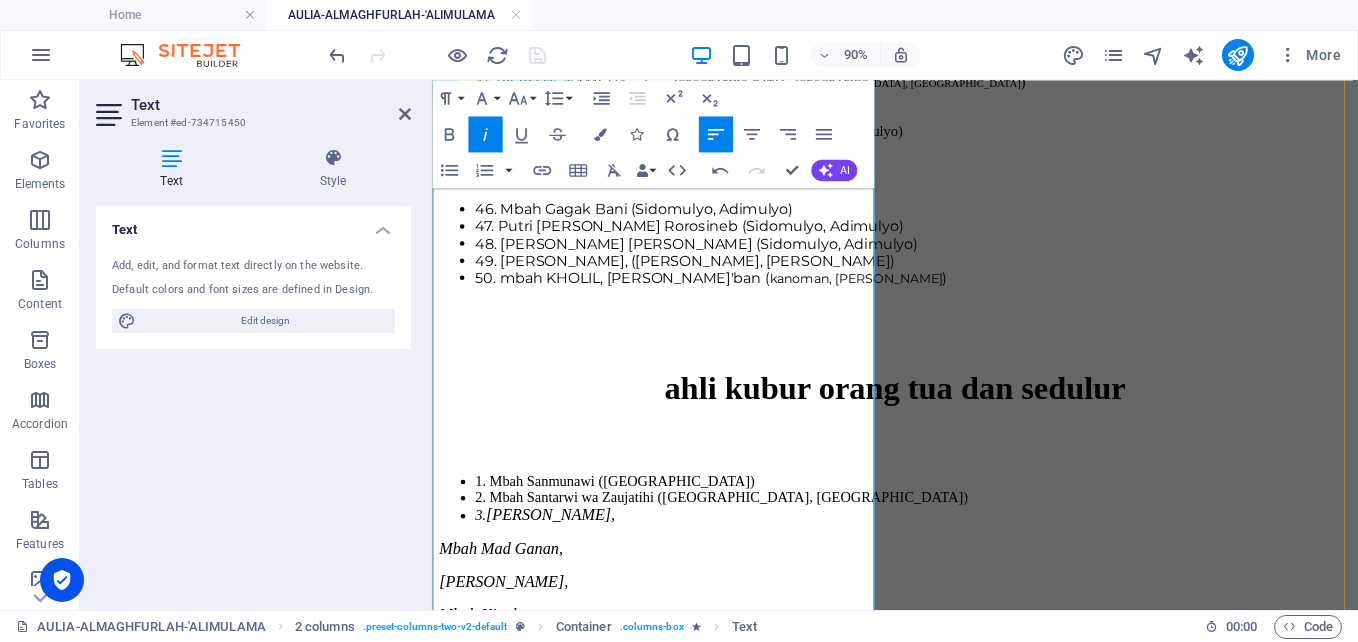 drag, startPoint x: 755, startPoint y: 294, endPoint x: 558, endPoint y: 326, distance: 199.58206 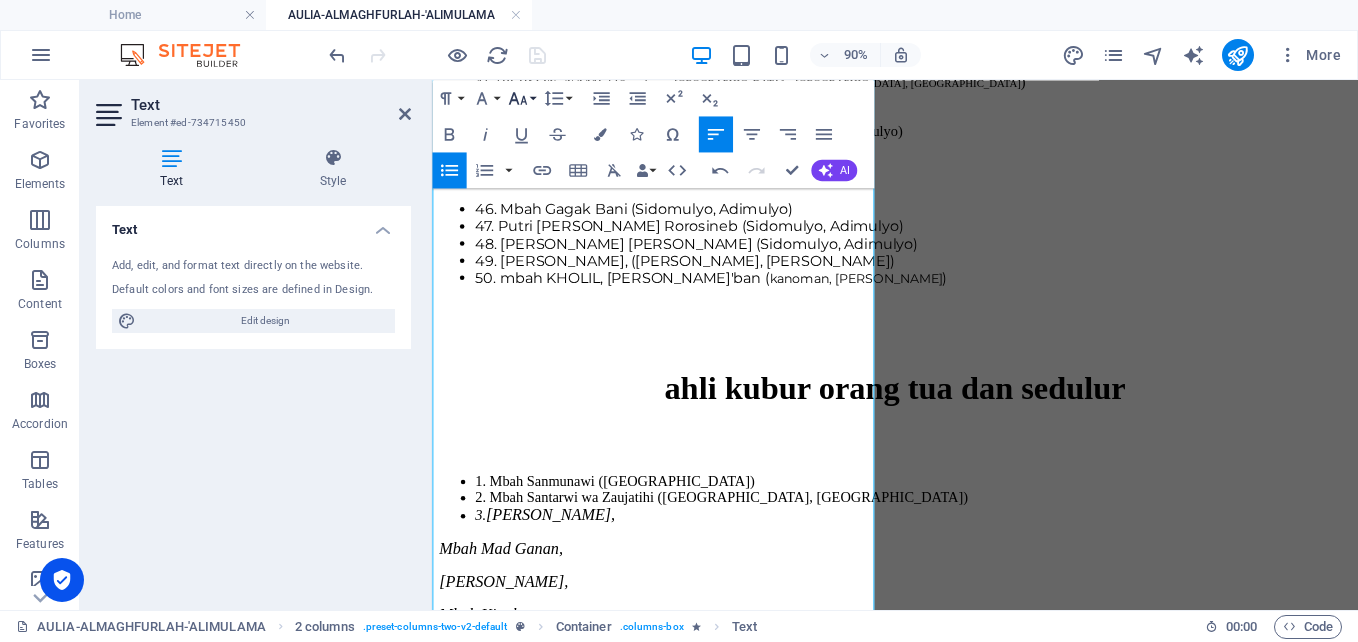 click 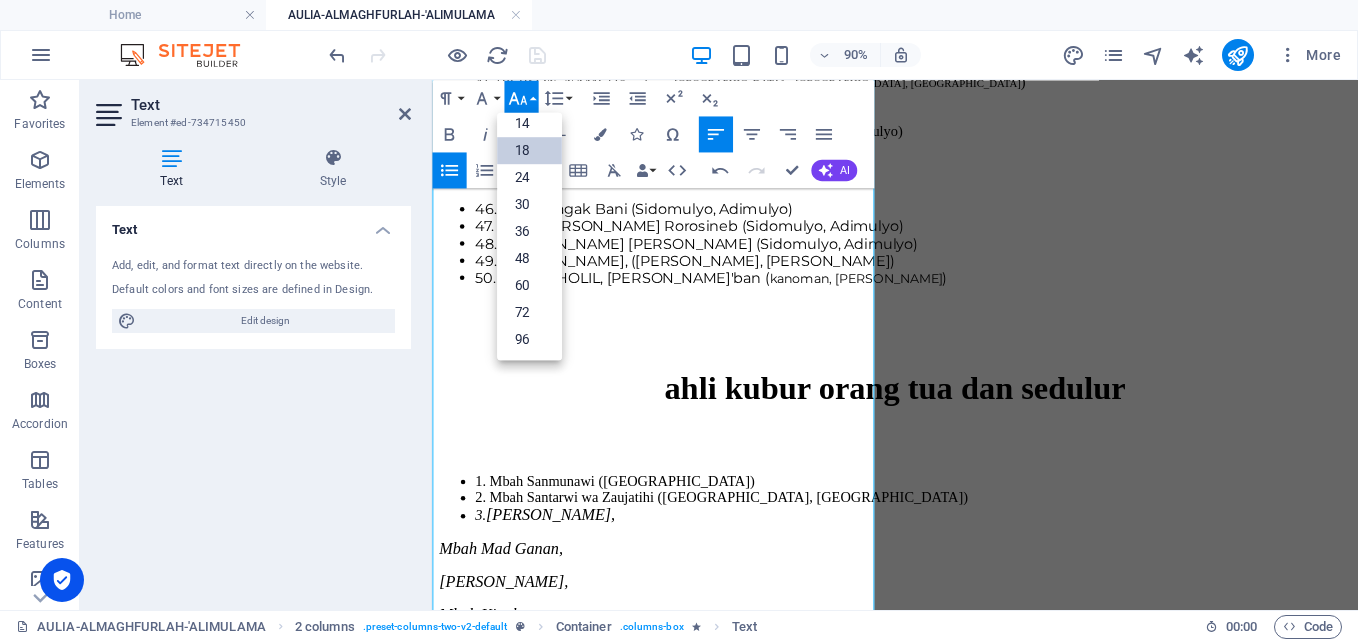 scroll, scrollTop: 161, scrollLeft: 0, axis: vertical 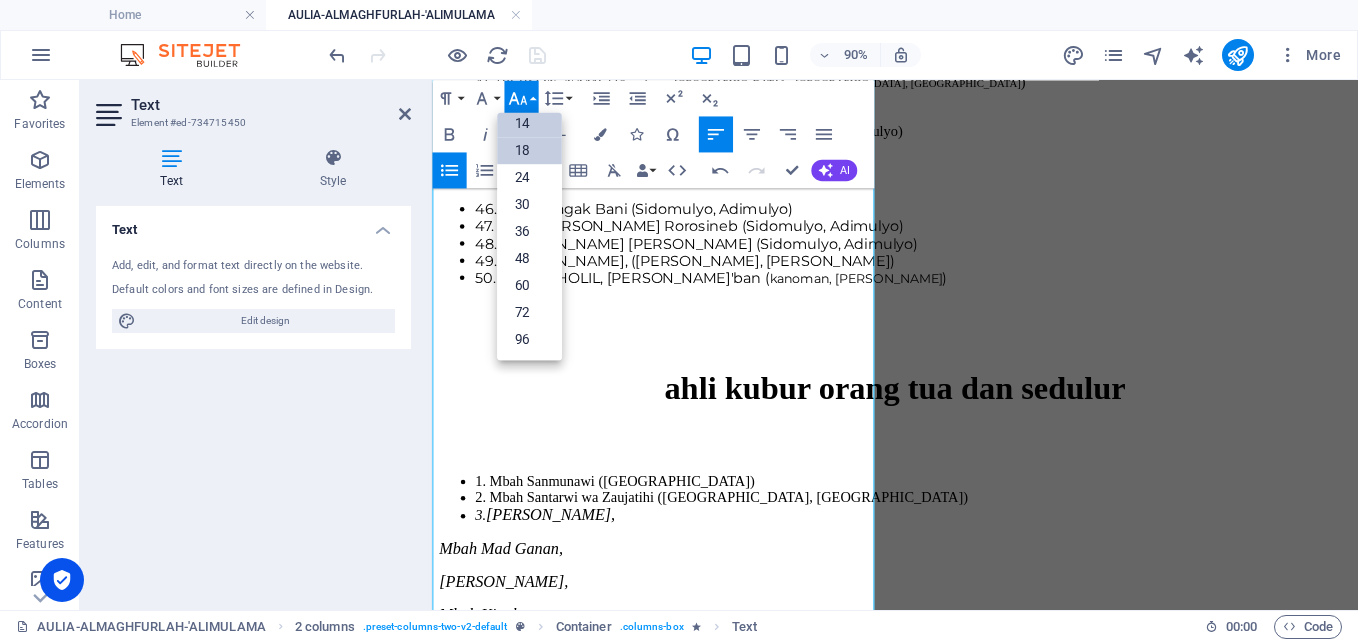 click on "14" at bounding box center [529, 123] 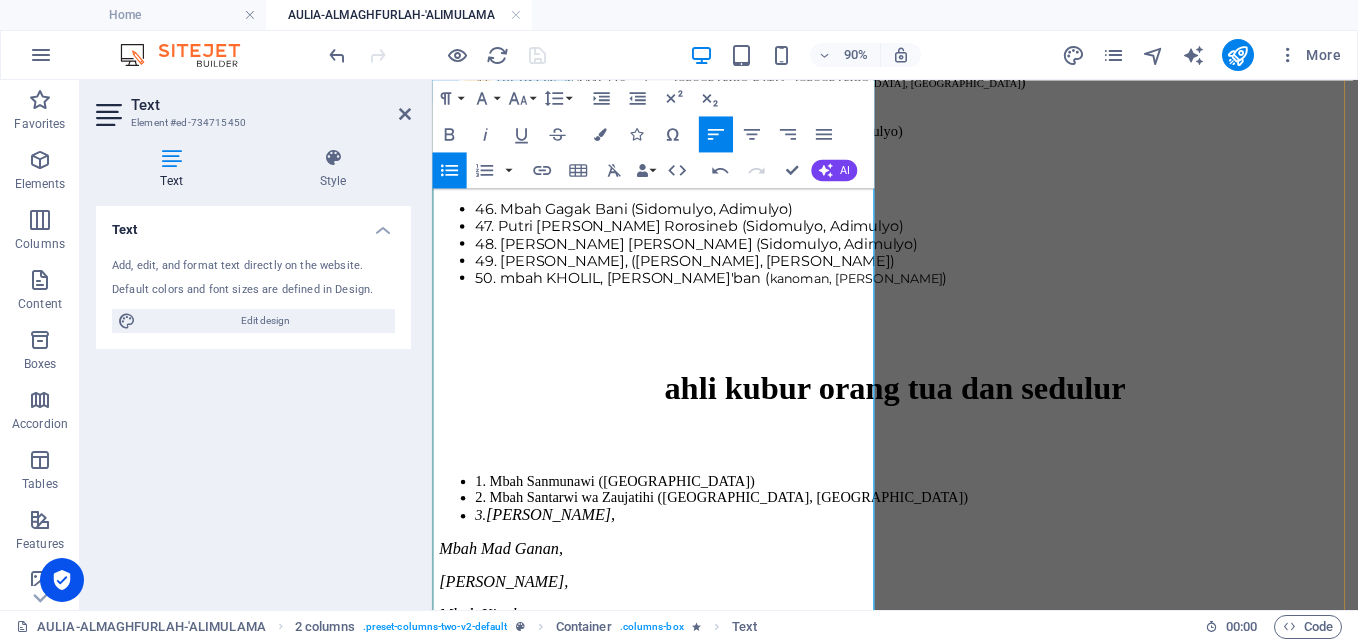 click on "H. Khasbulloh," at bounding box center (966, 764) 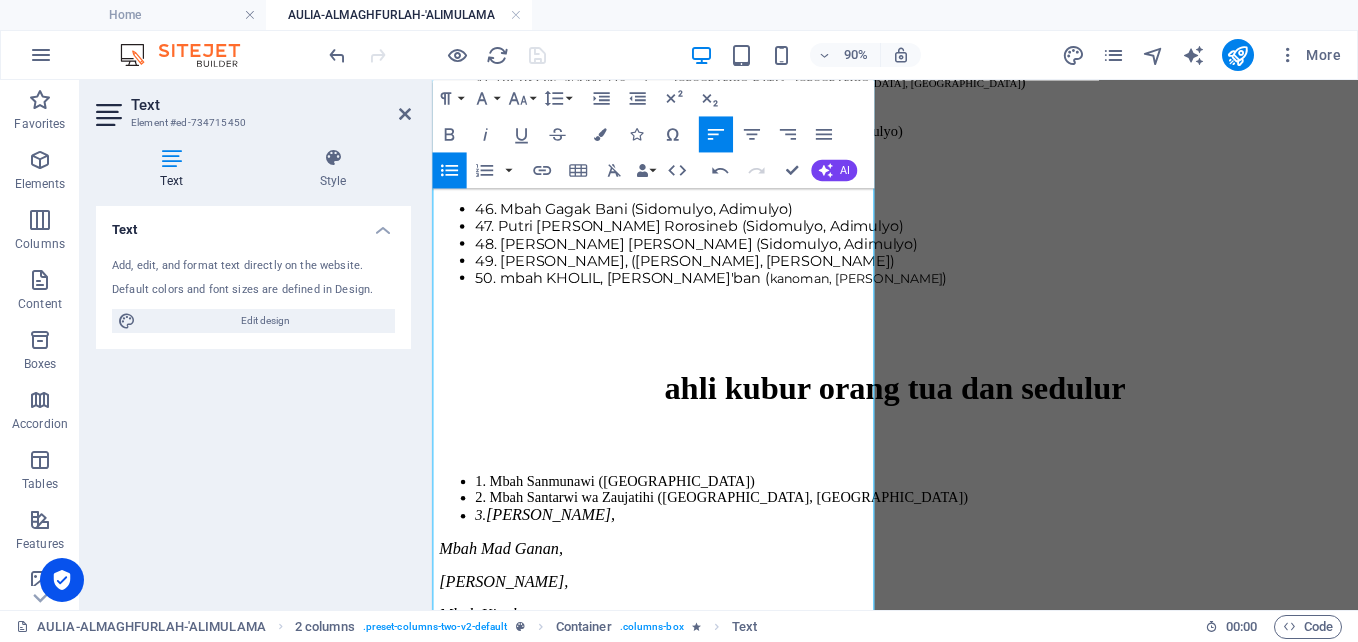 click 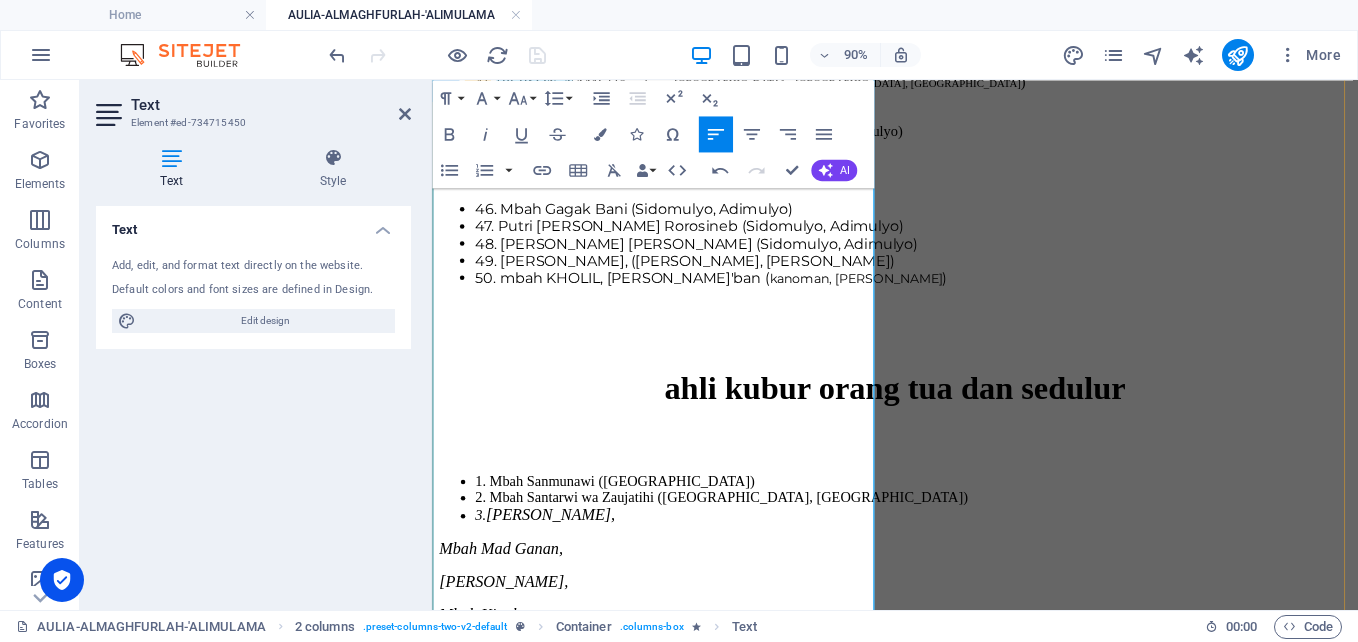 click on "H. [GEOGRAPHIC_DATA]," at bounding box center [966, 814] 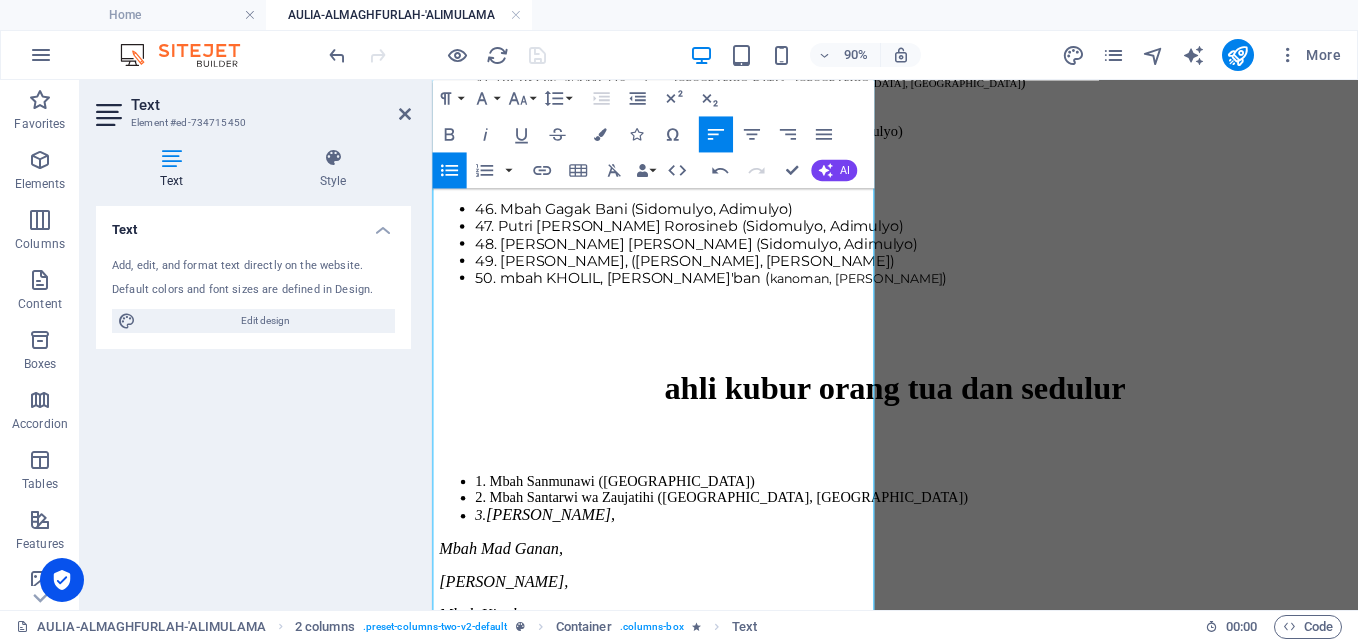 click on "Unordered List" at bounding box center [449, 170] 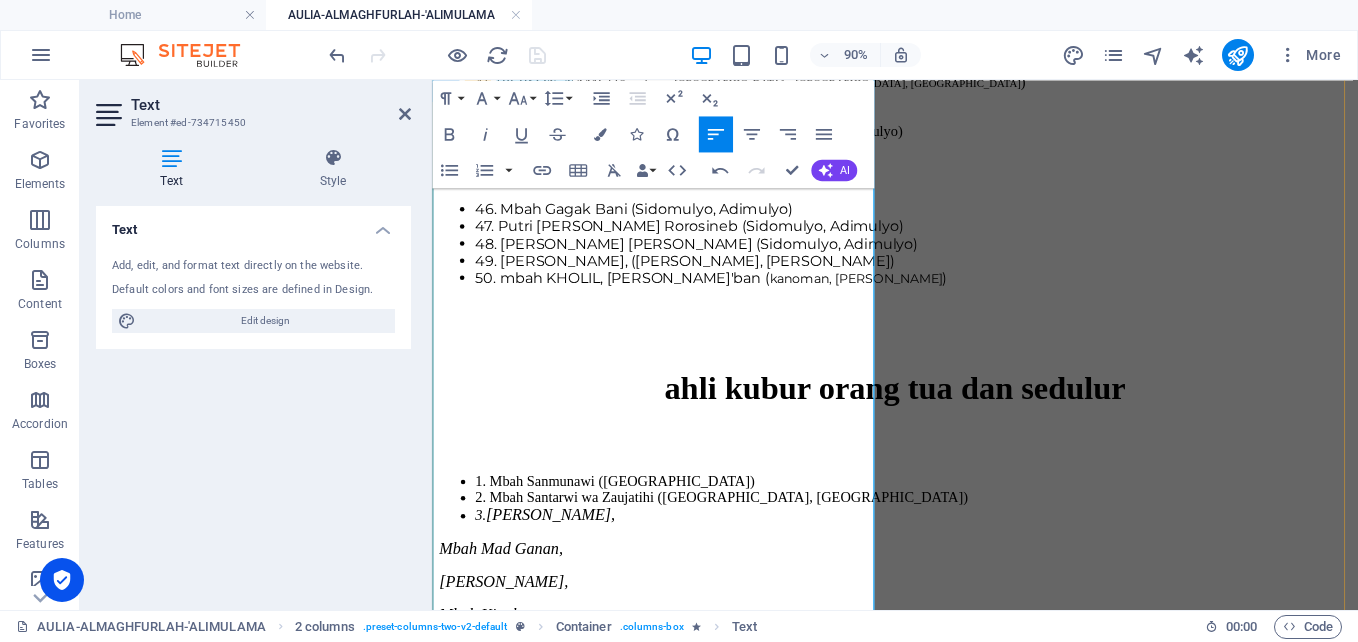 click on "Hj. Sirob ([GEOGRAPHIC_DATA], [GEOGRAPHIC_DATA])" at bounding box center (966, 848) 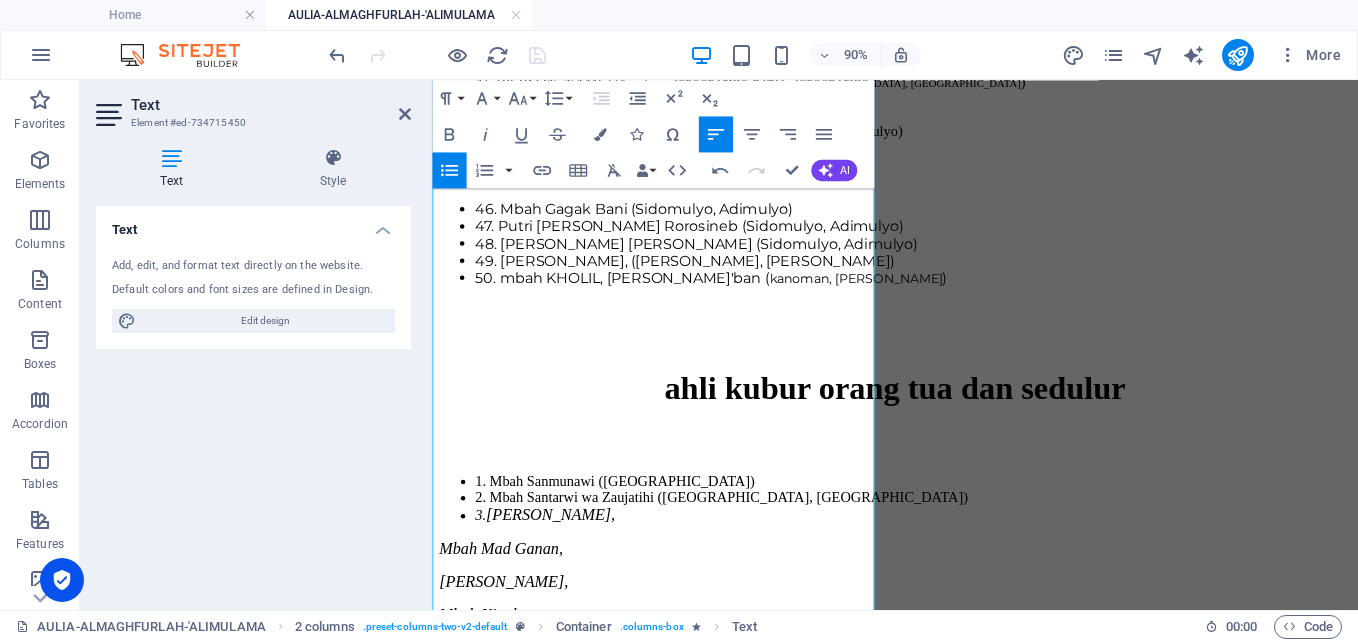click 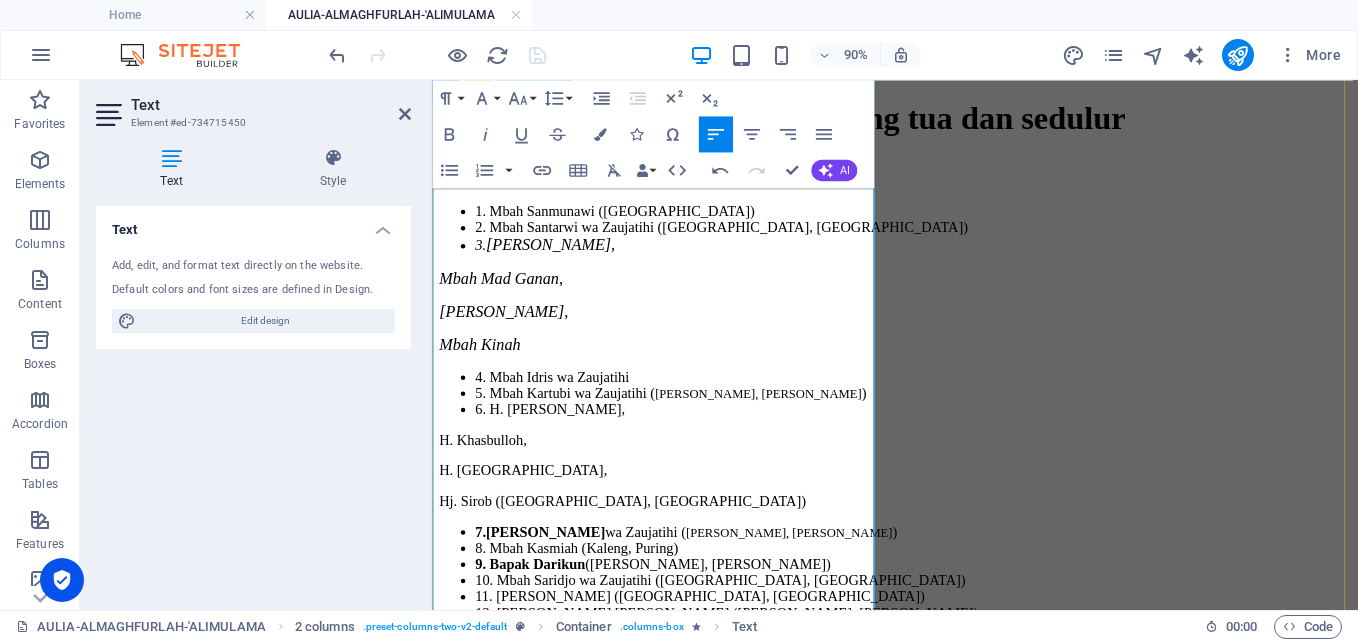 scroll, scrollTop: 1838, scrollLeft: 0, axis: vertical 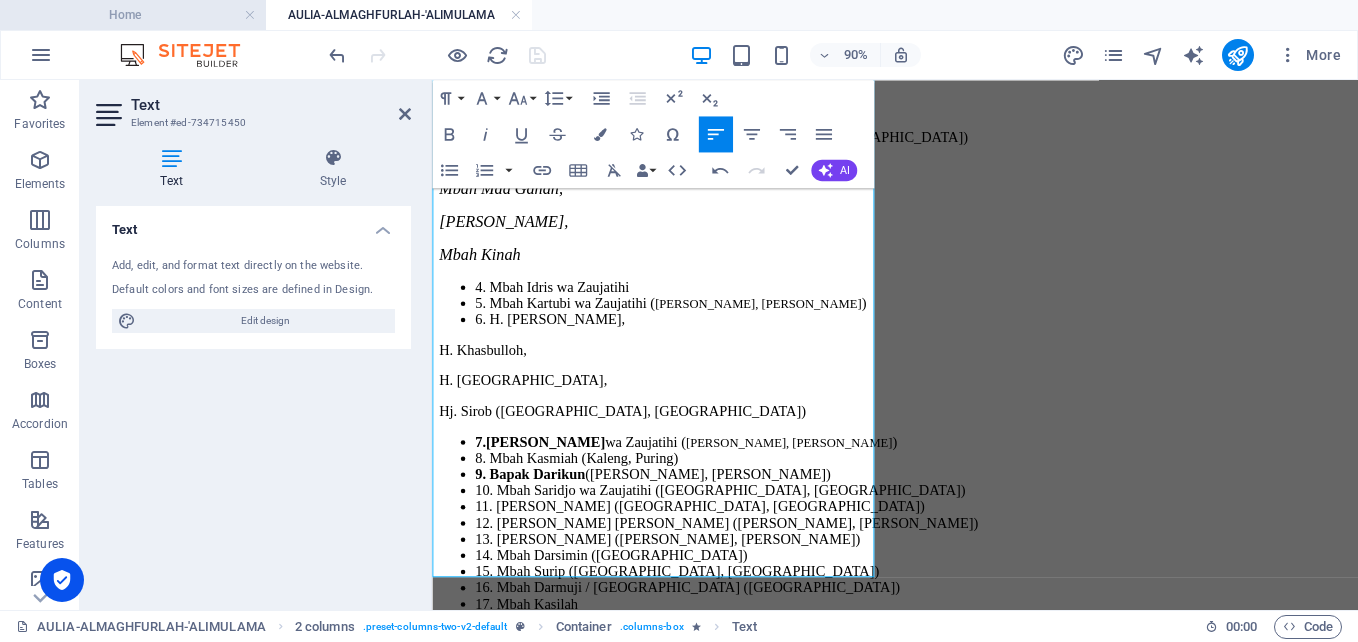 click on "Home" at bounding box center (133, 15) 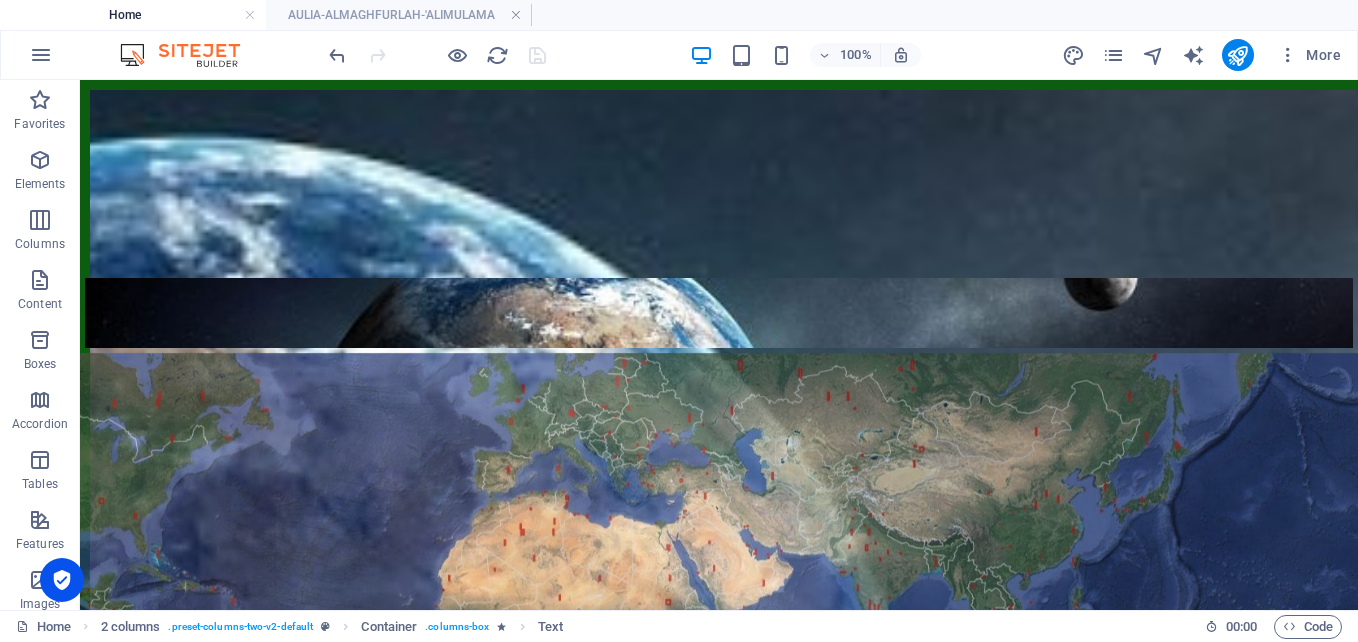 scroll, scrollTop: 0, scrollLeft: 0, axis: both 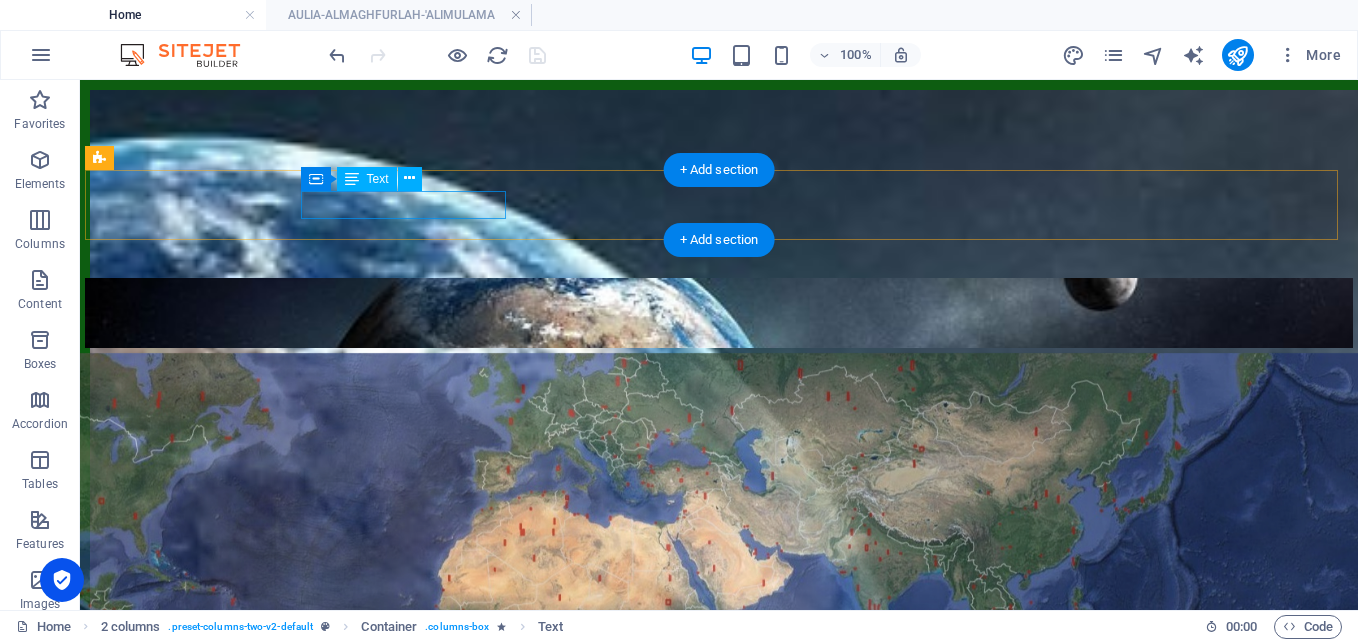 click on "SANTARWI" at bounding box center (719, 400) 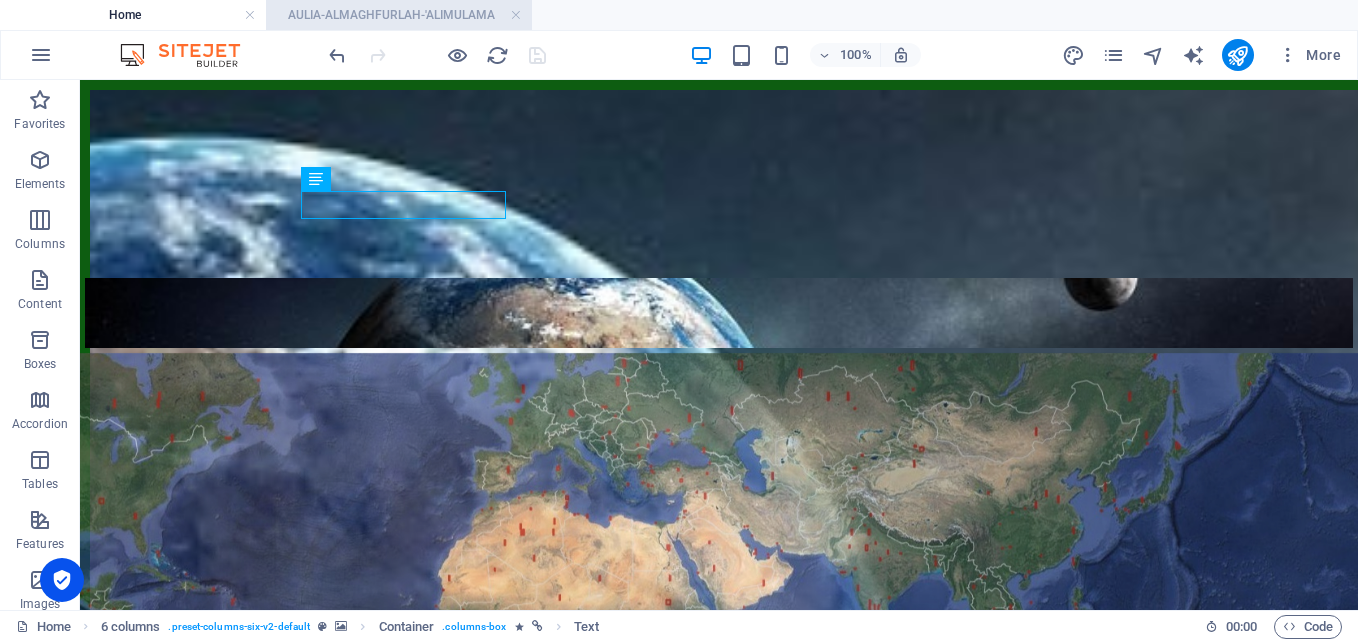 click on "AULIA-ALMAGHFURLAH-'ALIMULAMA" at bounding box center [399, 15] 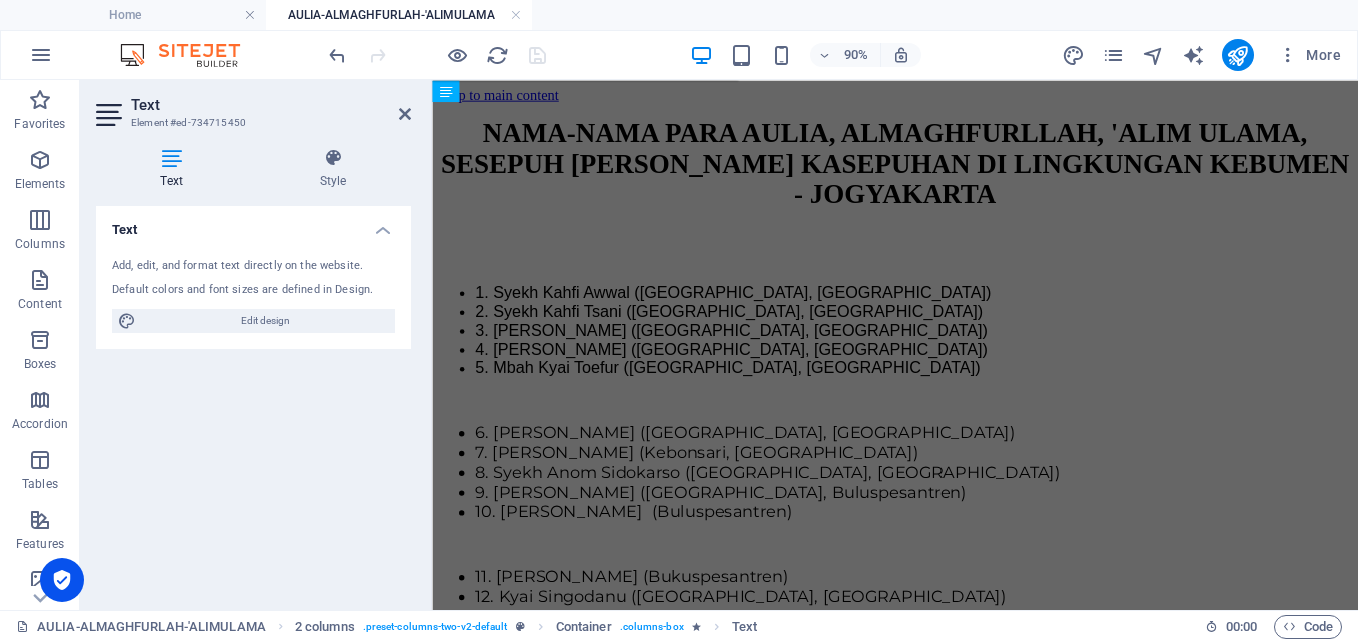 scroll, scrollTop: 1838, scrollLeft: 0, axis: vertical 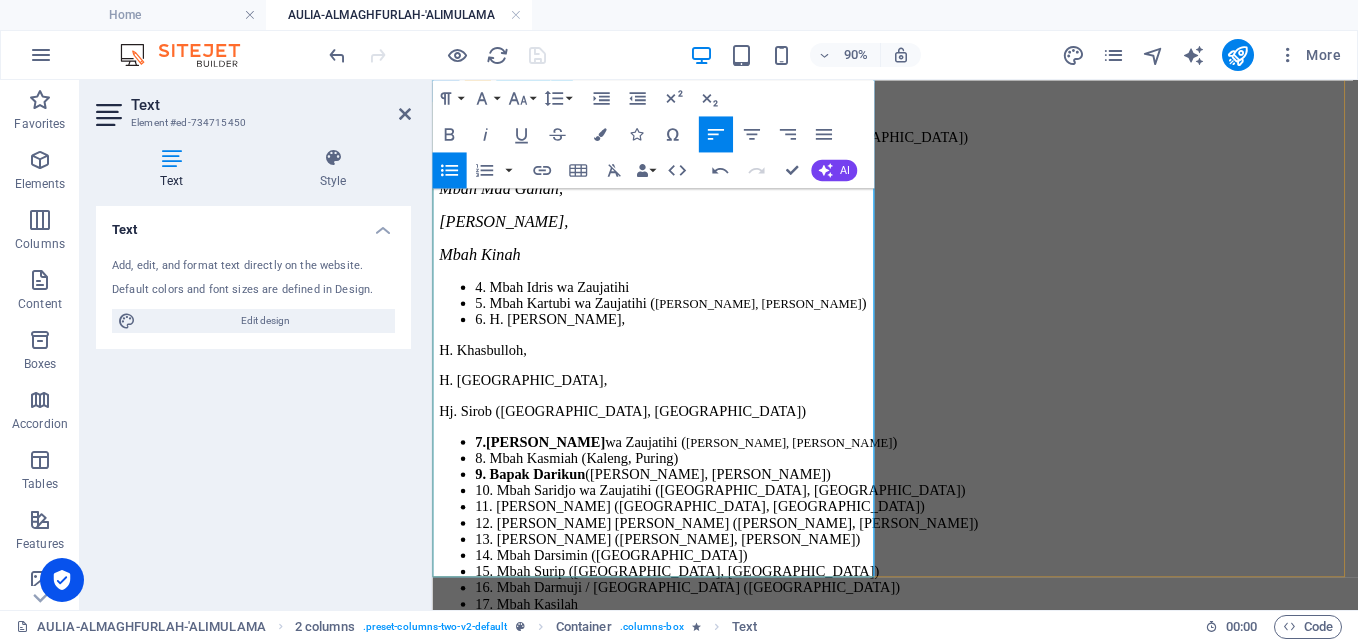 click on "14. Mbah Darsimin ([GEOGRAPHIC_DATA])" at bounding box center [966, 608] 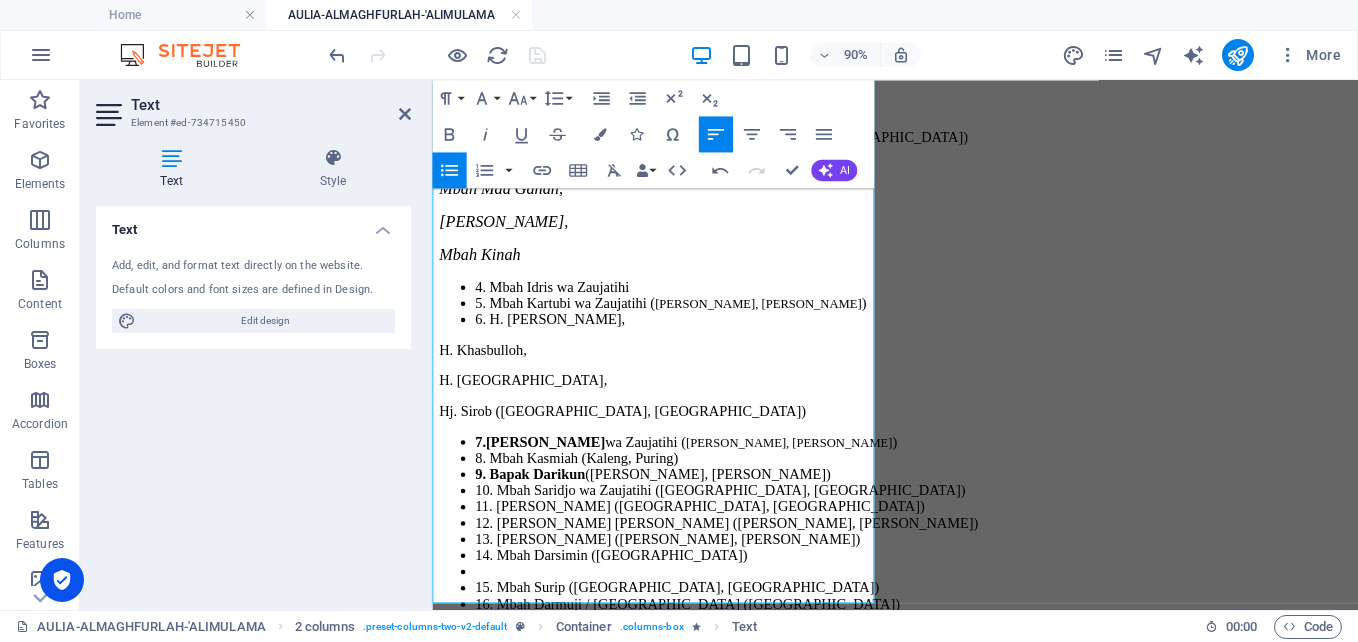 click on "Unordered List" at bounding box center (449, 170) 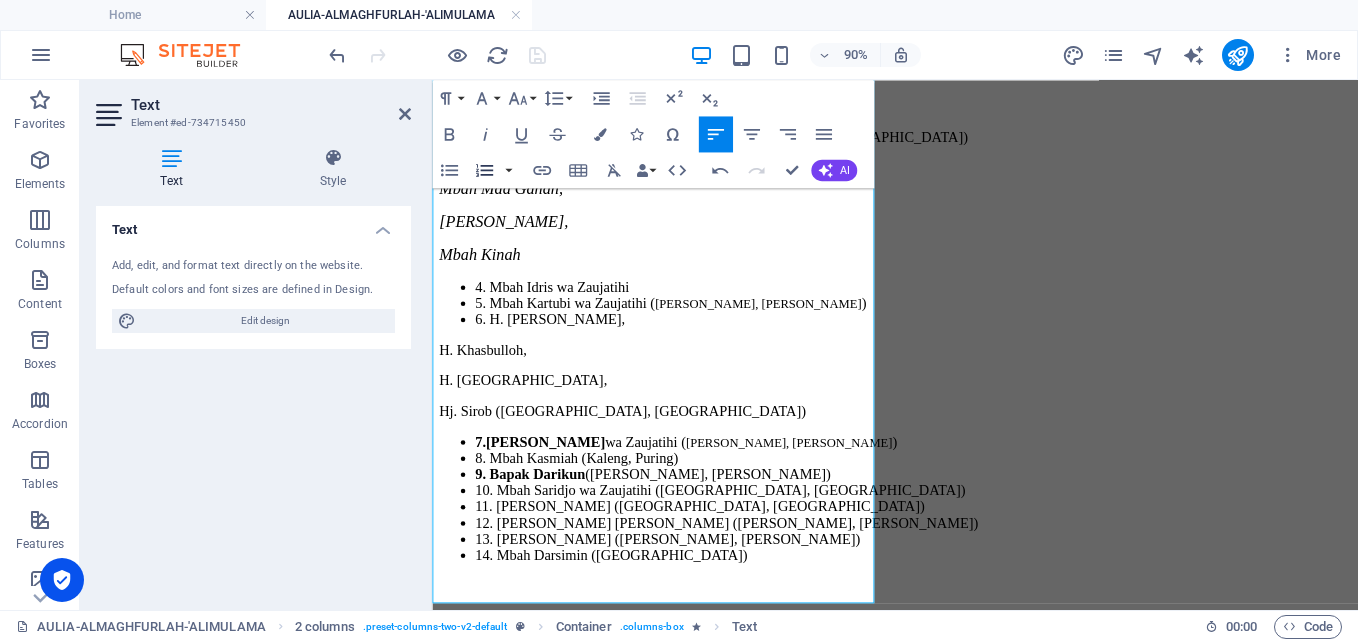type 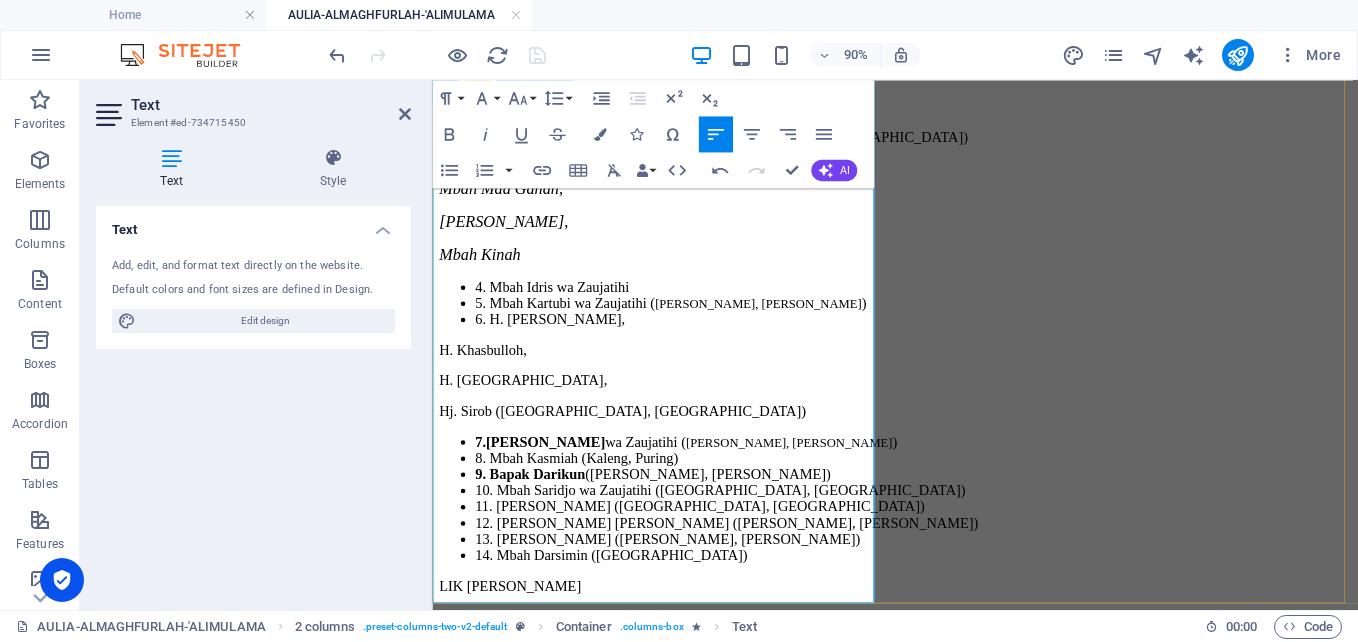 drag, startPoint x: 443, startPoint y: 557, endPoint x: 711, endPoint y: 571, distance: 268.36542 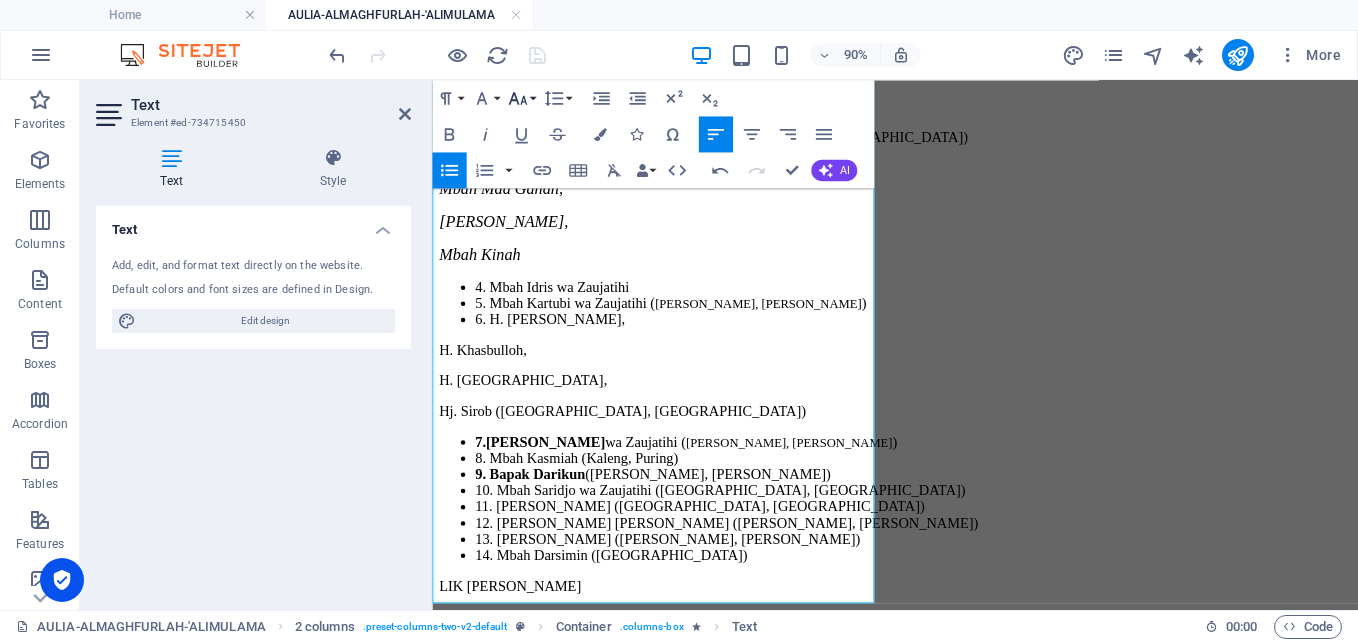 click on "Font Size" at bounding box center (521, 98) 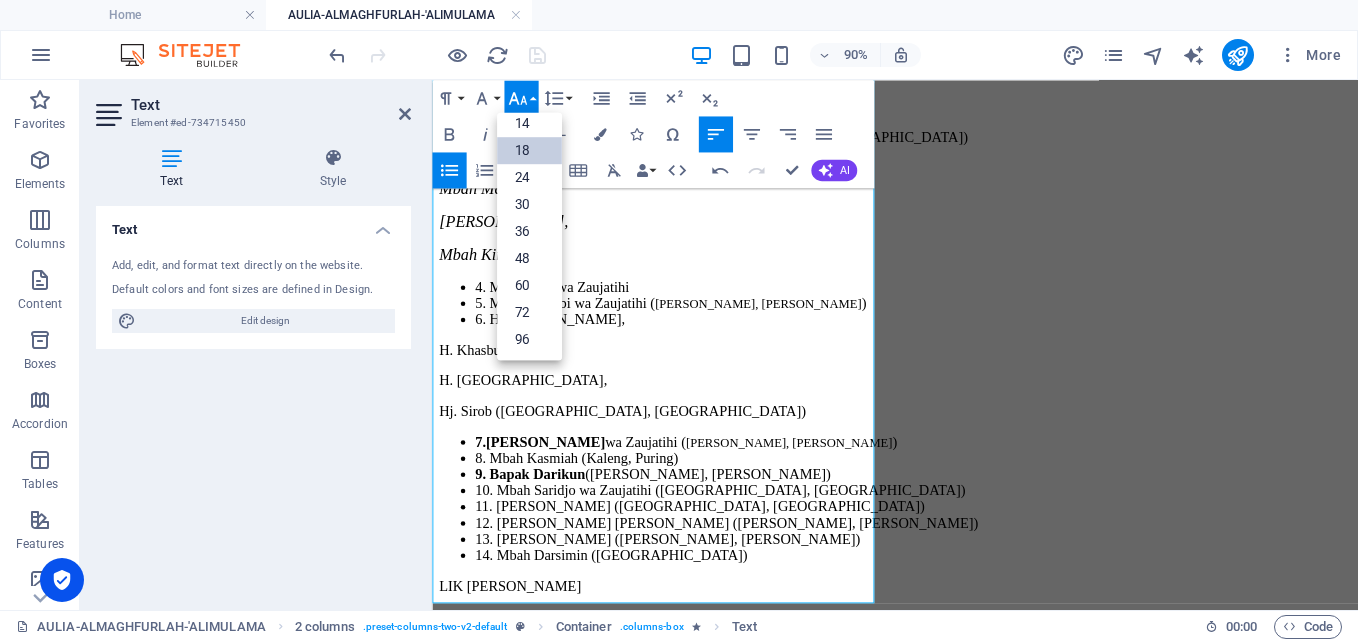 scroll, scrollTop: 161, scrollLeft: 0, axis: vertical 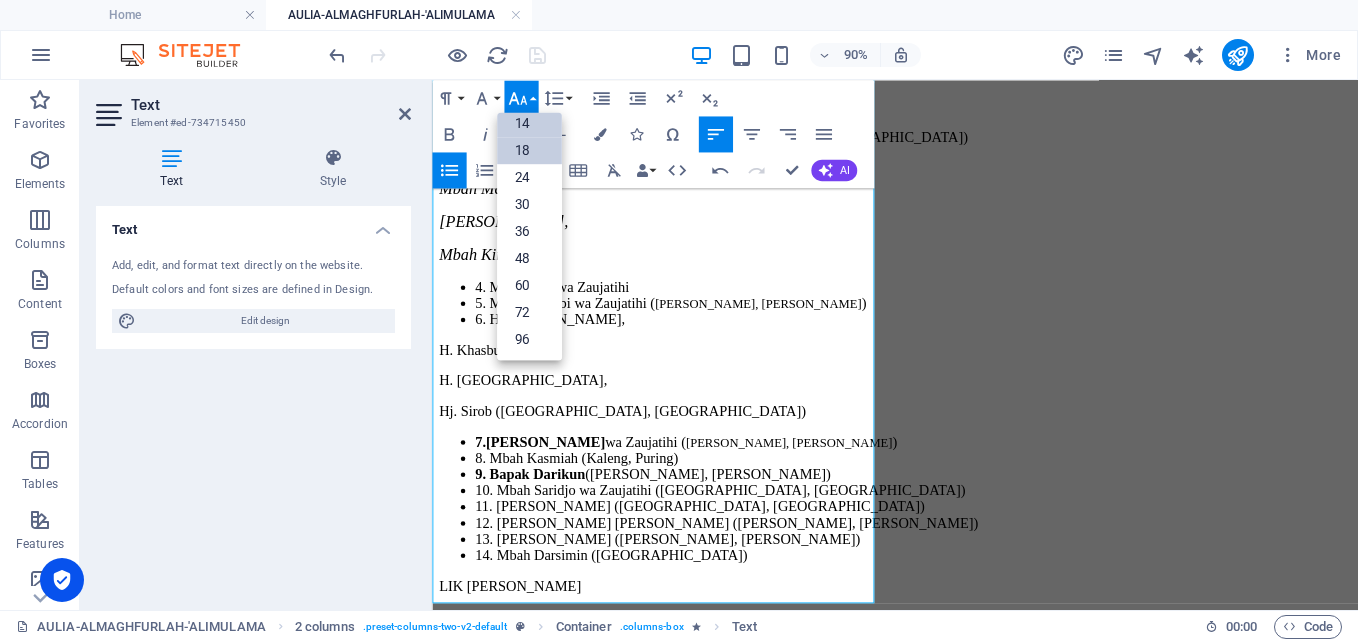 click on "14" at bounding box center (529, 123) 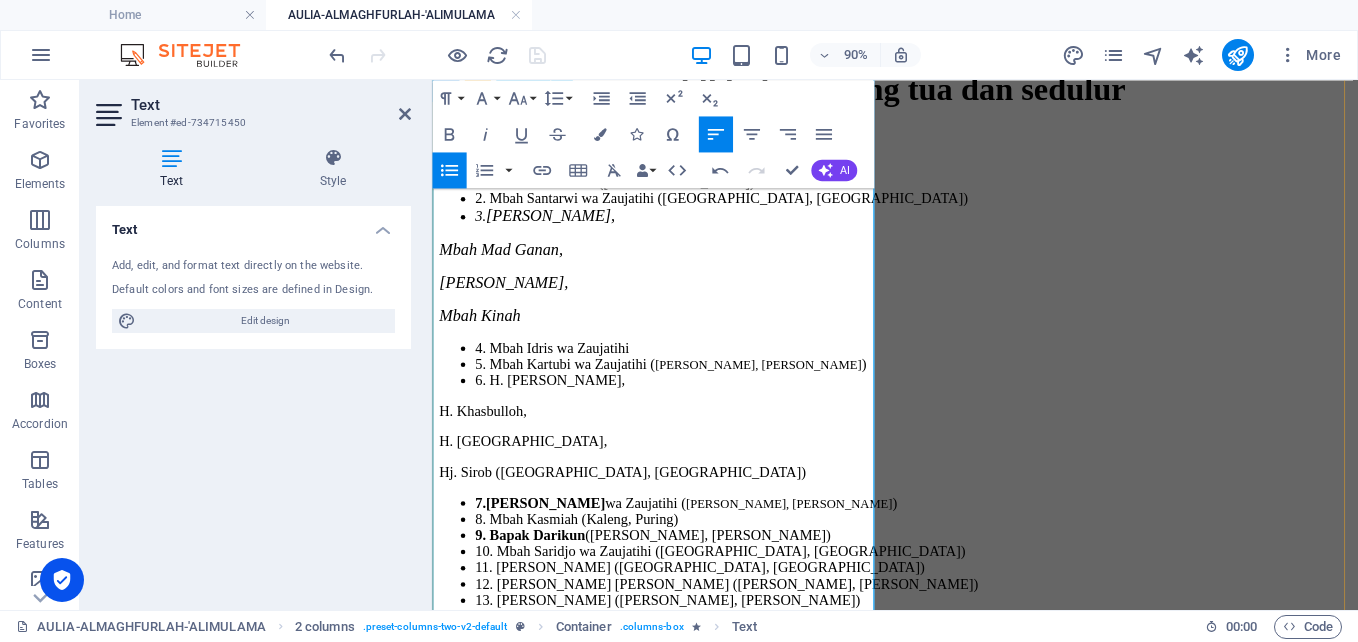 scroll, scrollTop: 1738, scrollLeft: 0, axis: vertical 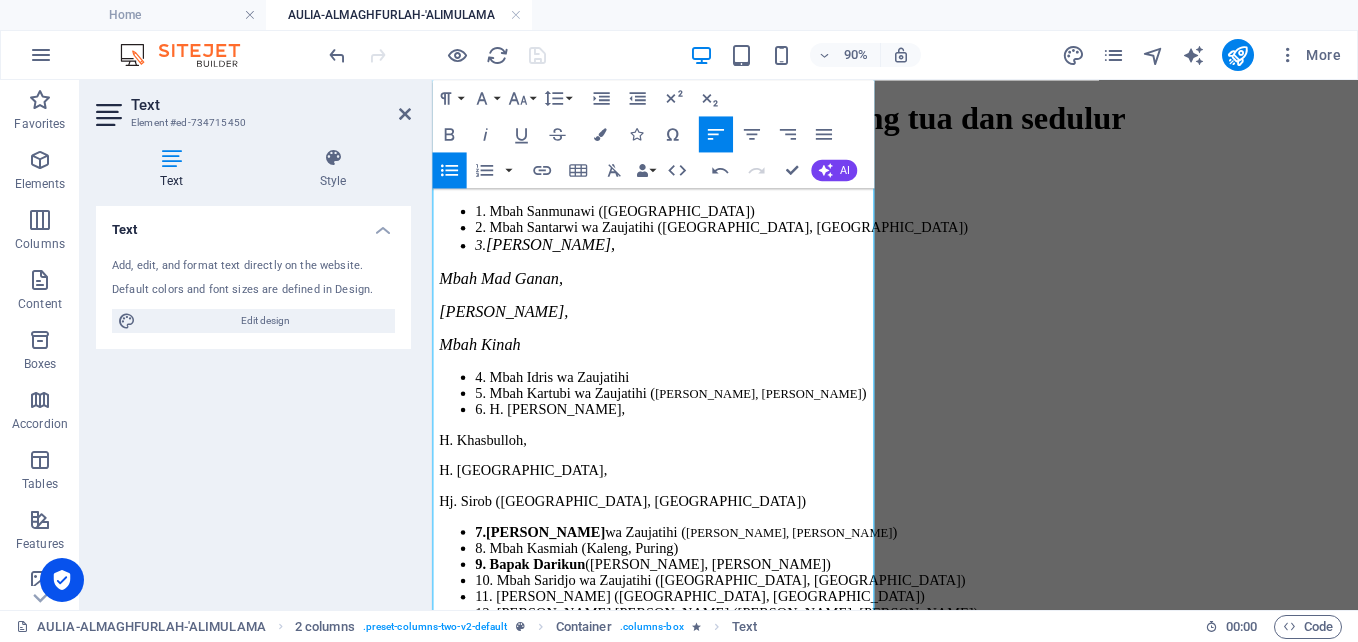 click on "90% More" at bounding box center (837, 55) 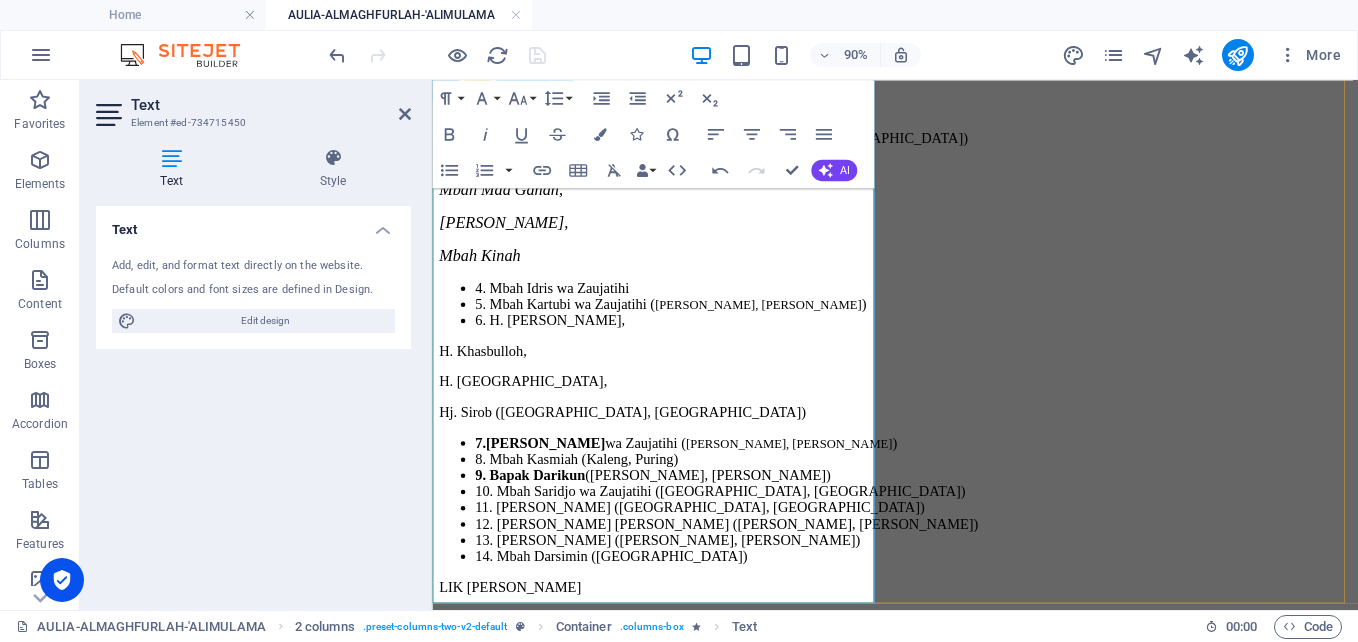 scroll, scrollTop: 1838, scrollLeft: 0, axis: vertical 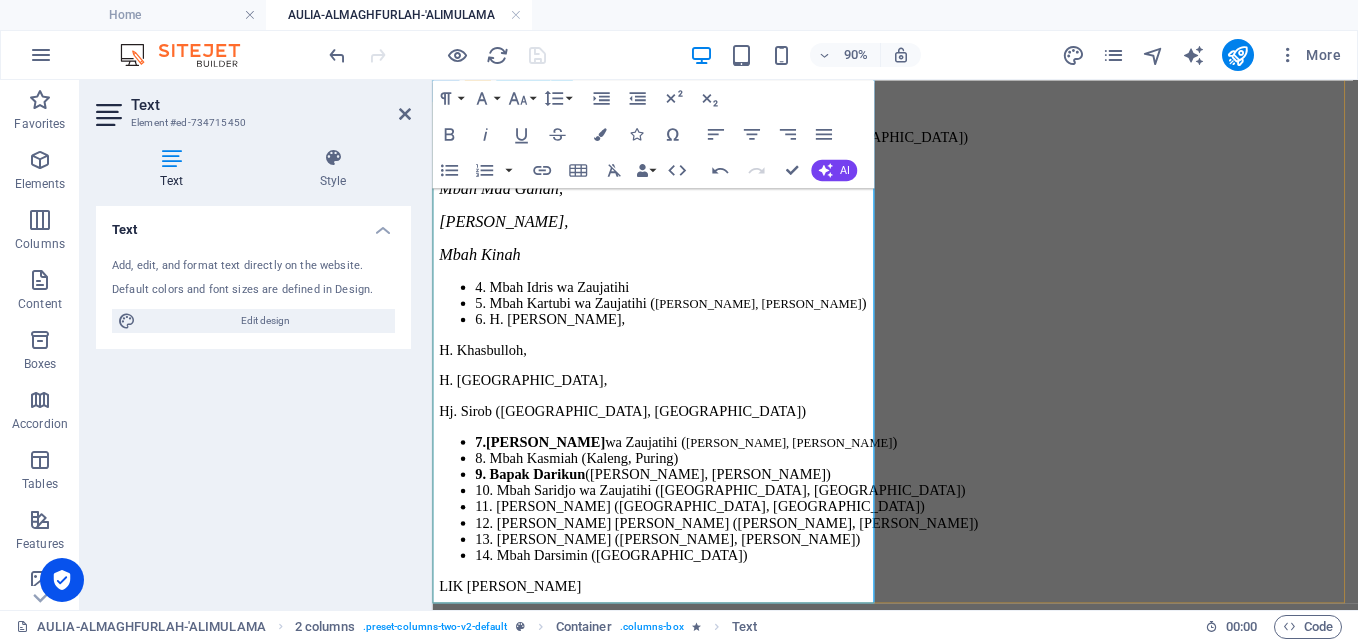 click on "18. Mbah Sujari" at bounding box center (966, 730) 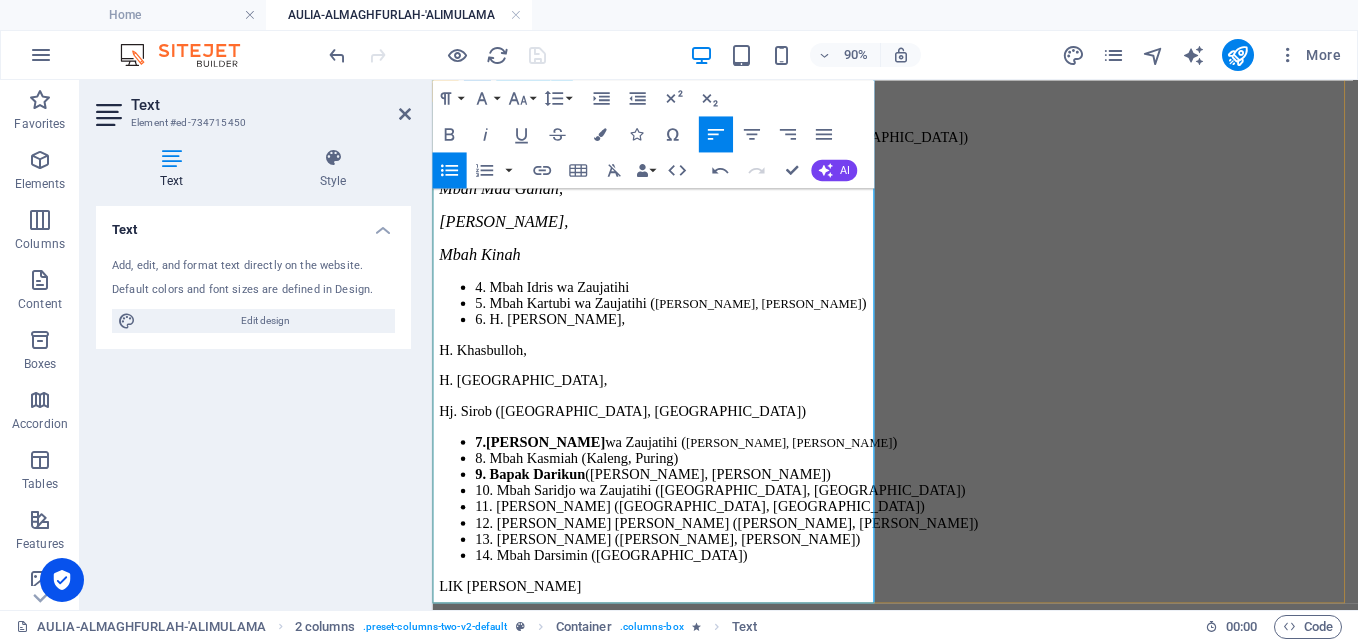 click on "19. Mbah H. Umar wa Zaujatihi ( Penggarangan, [GEOGRAPHIC_DATA] )" at bounding box center (966, 748) 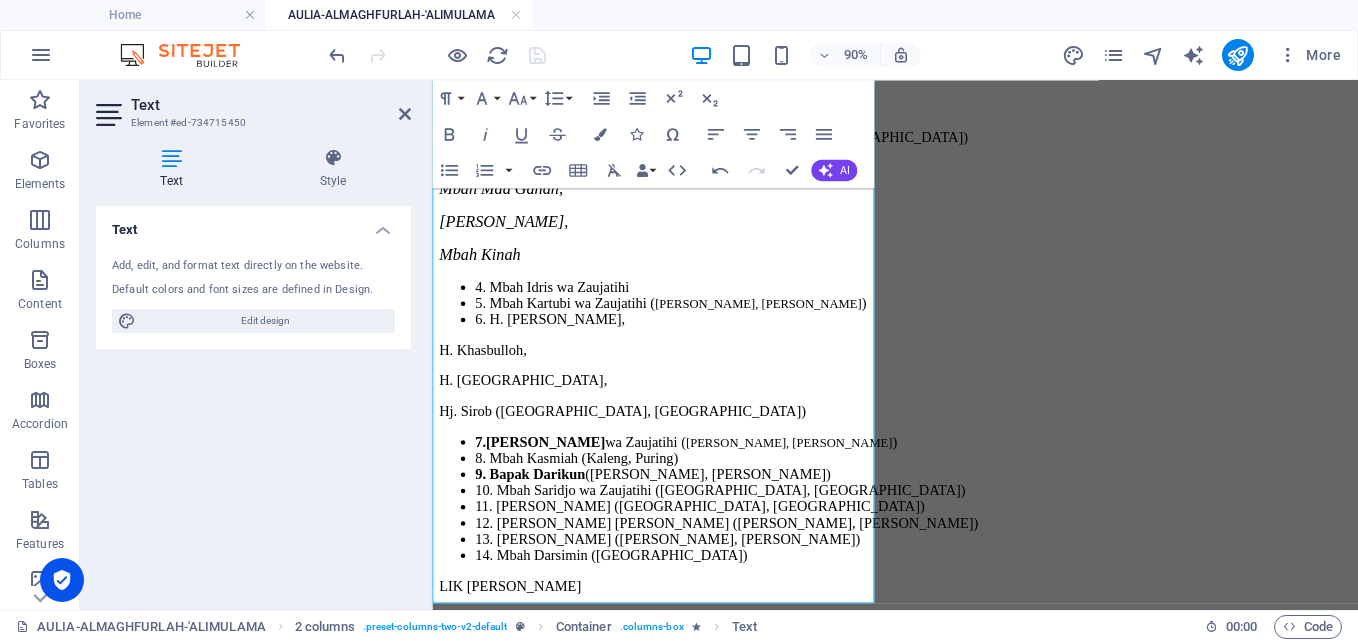 click on "90% More" at bounding box center (837, 55) 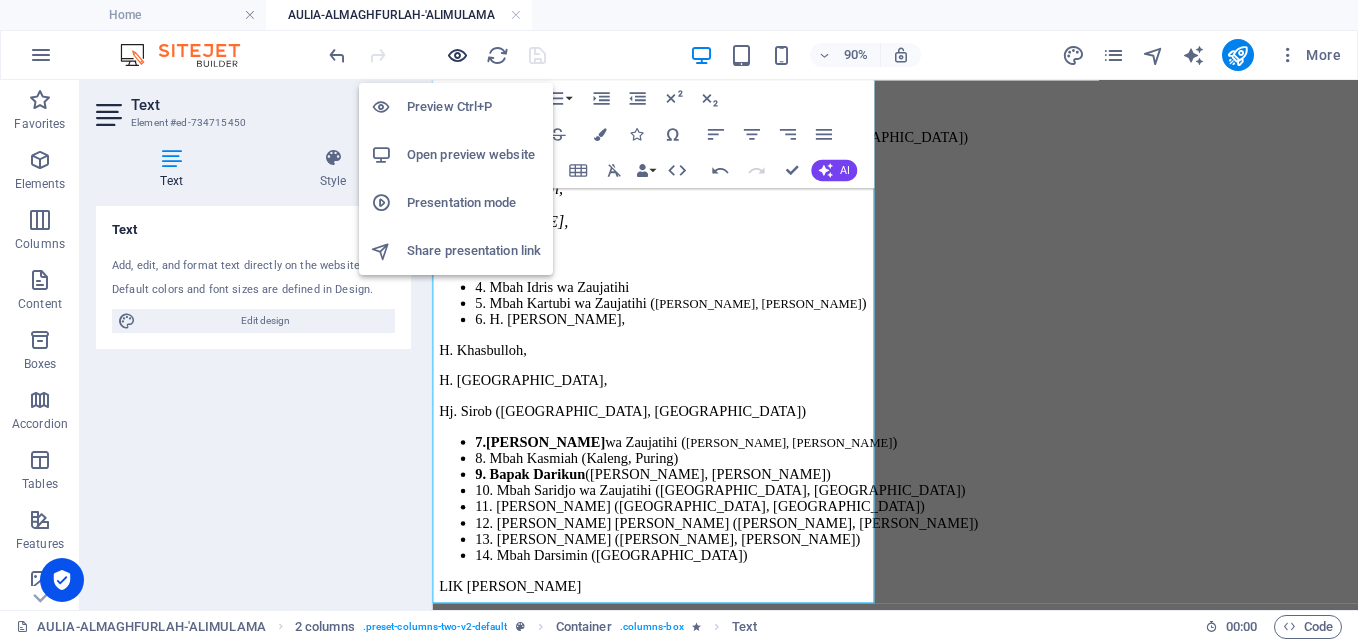click at bounding box center [457, 55] 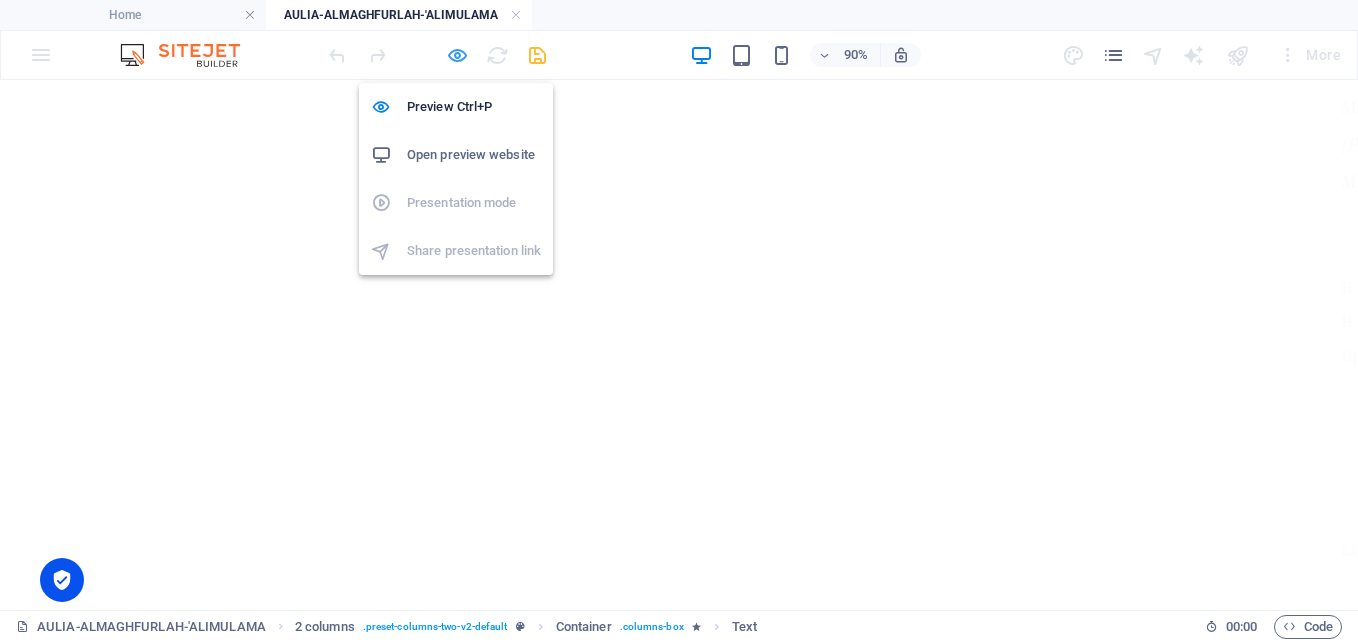 scroll, scrollTop: 1459, scrollLeft: 0, axis: vertical 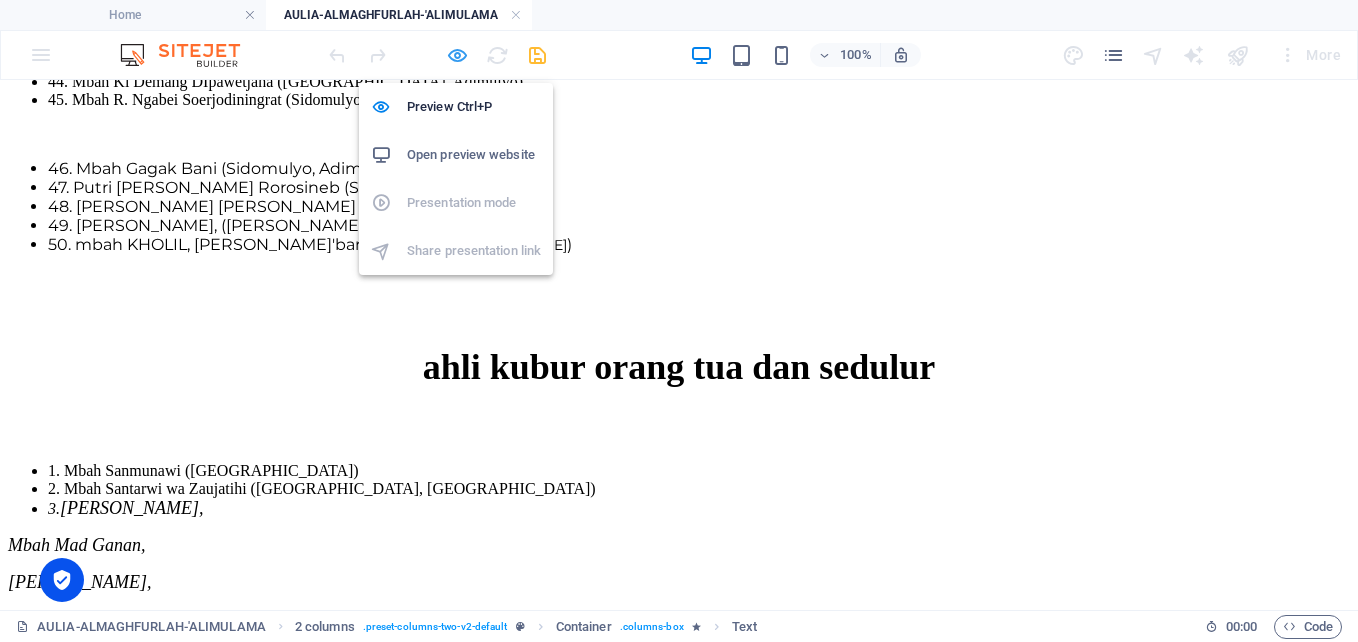 click at bounding box center (457, 55) 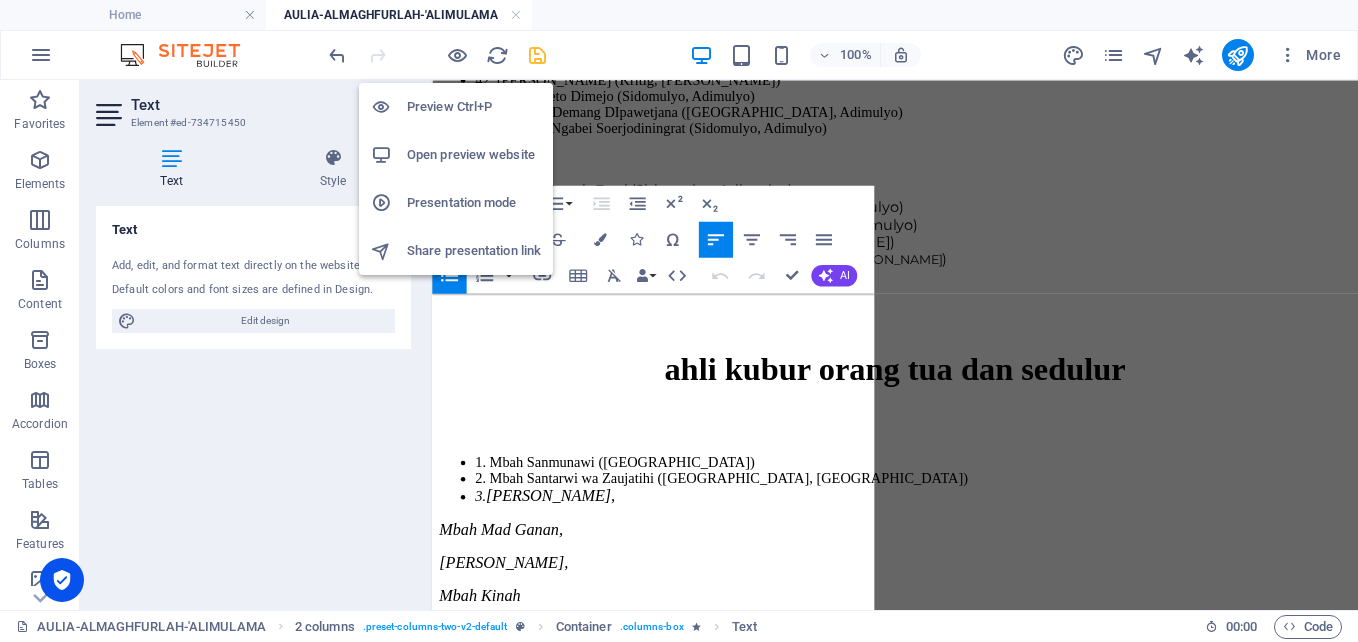 scroll, scrollTop: 1174, scrollLeft: 0, axis: vertical 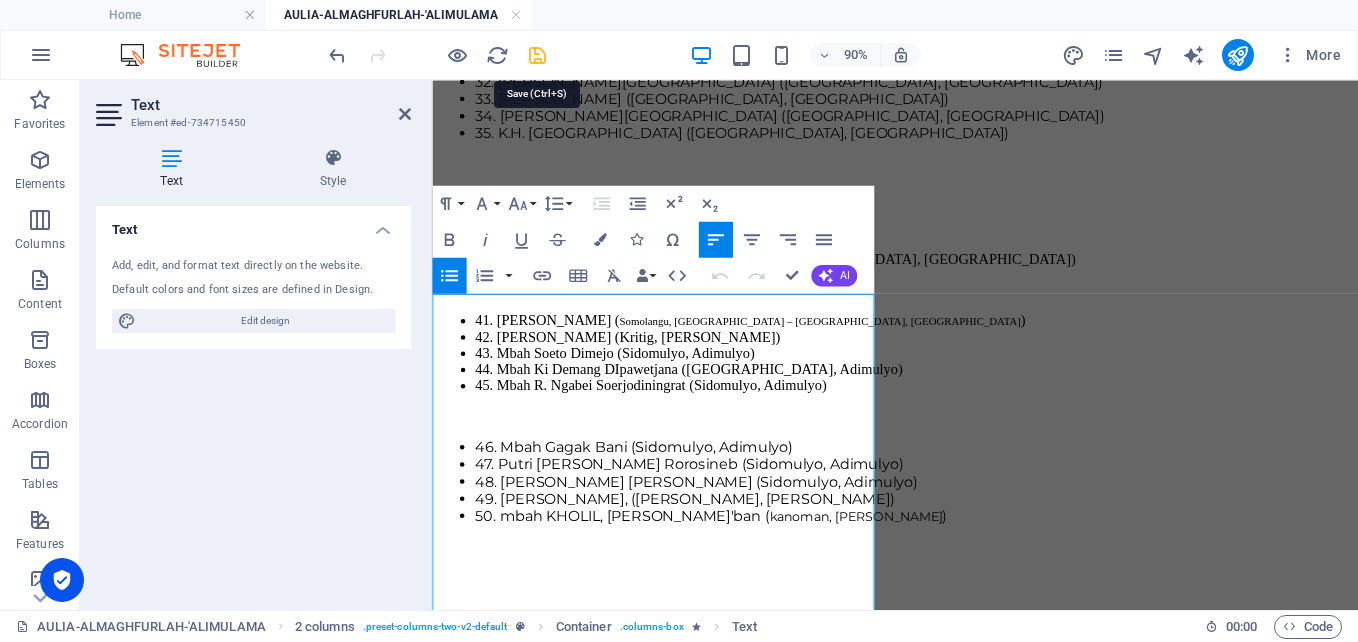 click at bounding box center [537, 55] 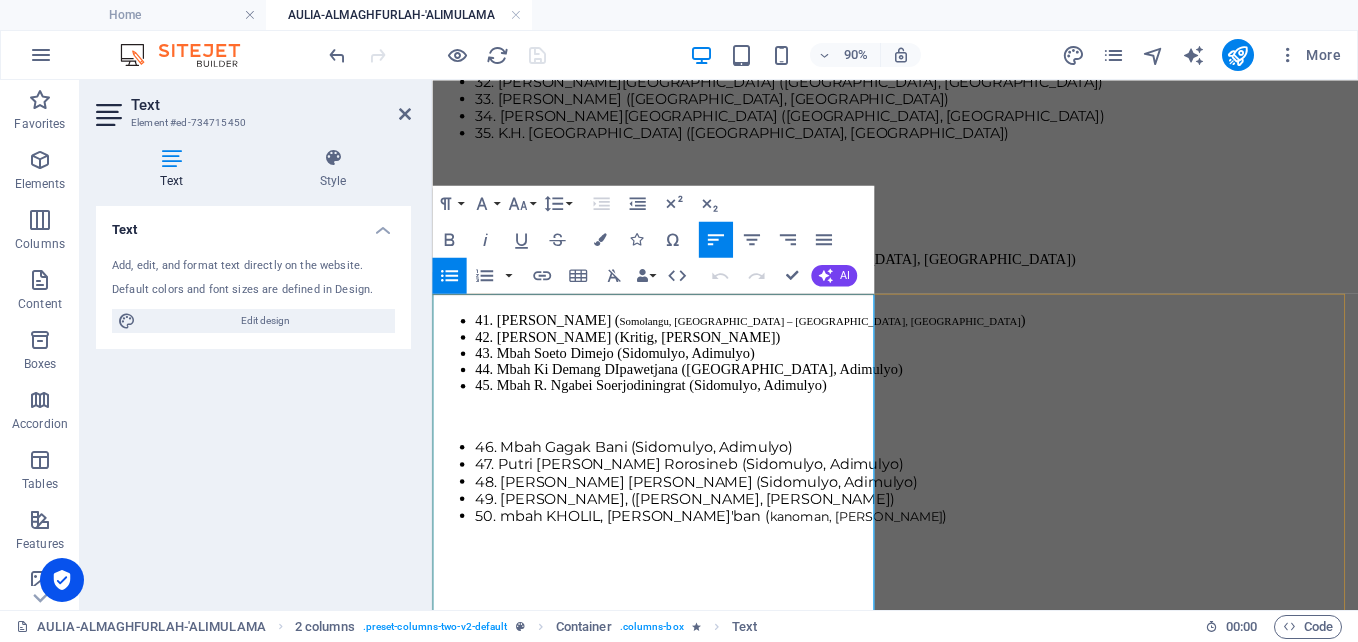 click on "Mbah Mad Ganan," at bounding box center [946, 864] 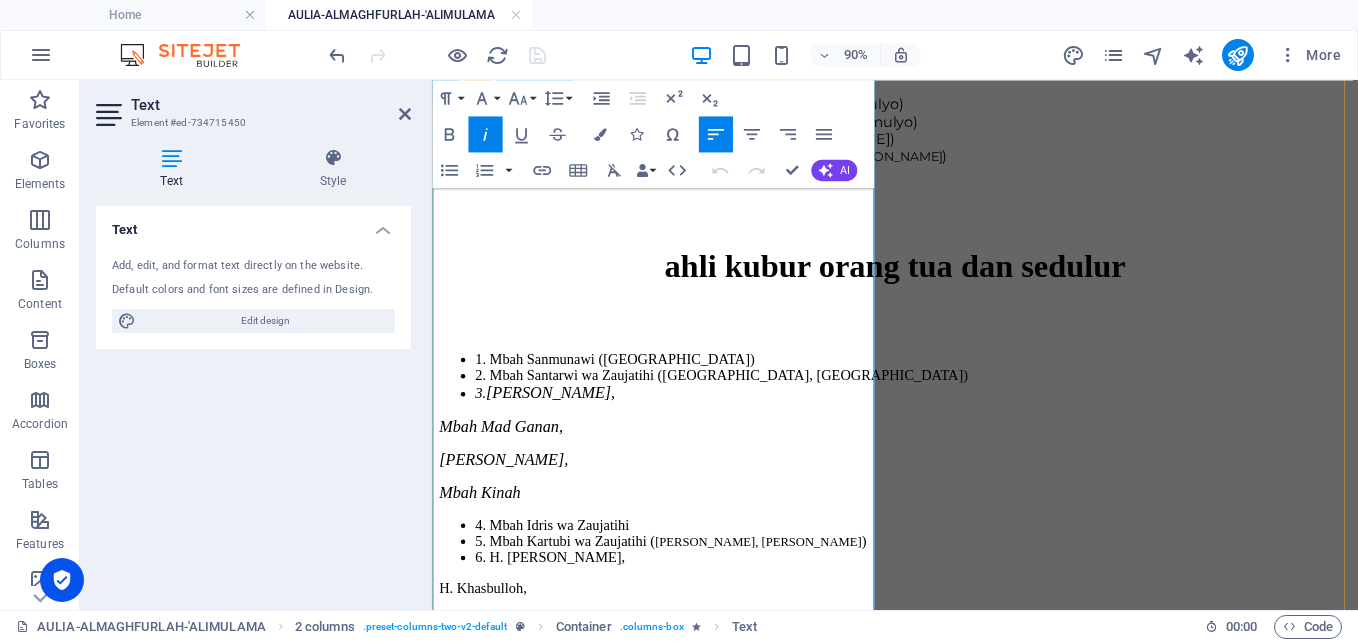 scroll, scrollTop: 1674, scrollLeft: 0, axis: vertical 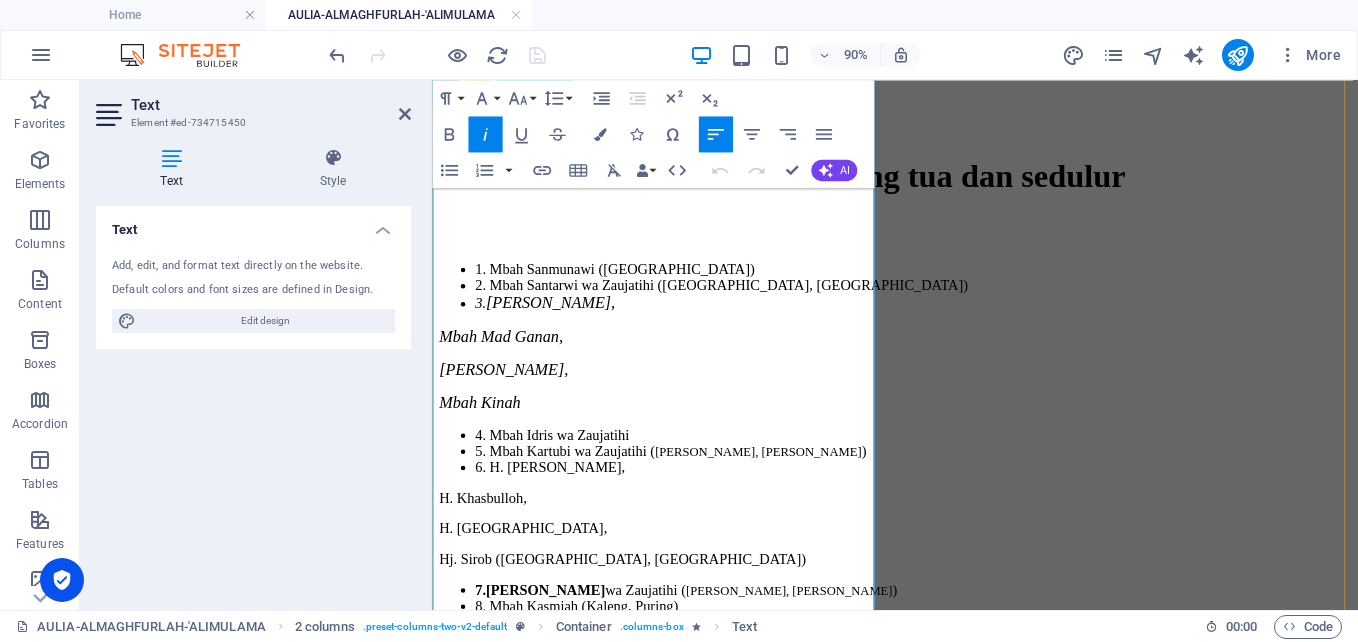 drag, startPoint x: 749, startPoint y: 439, endPoint x: 558, endPoint y: 464, distance: 192.62918 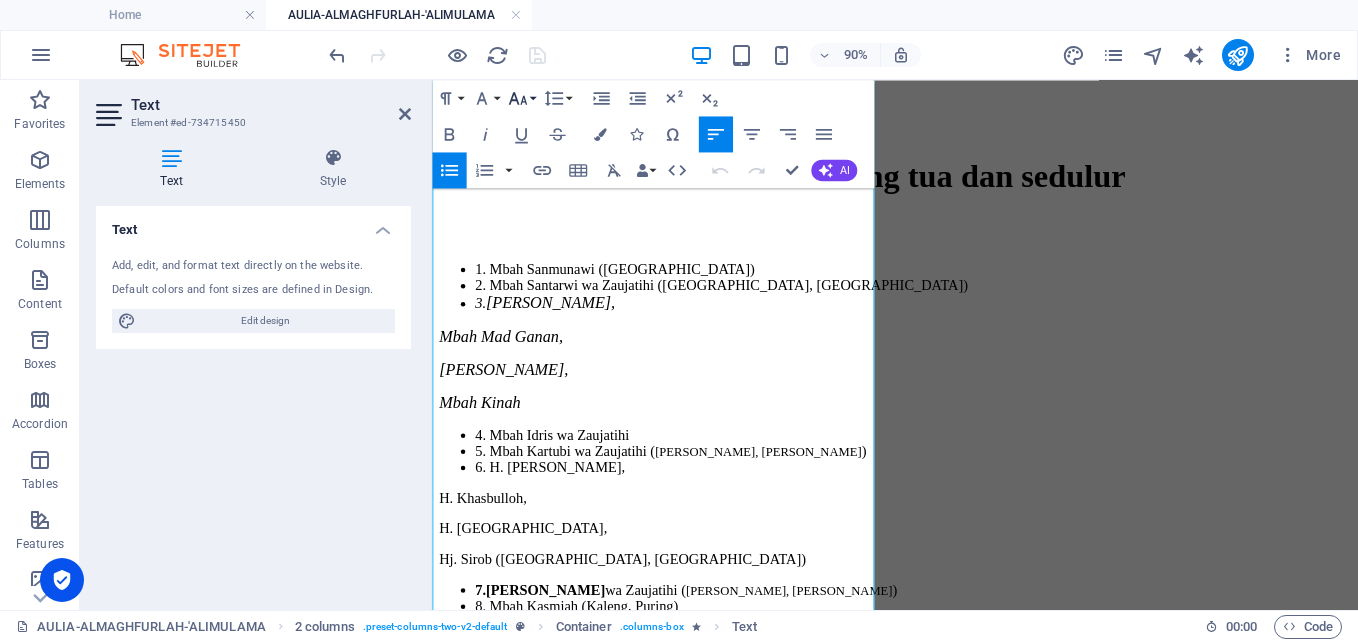 click on "Font Size" at bounding box center [521, 98] 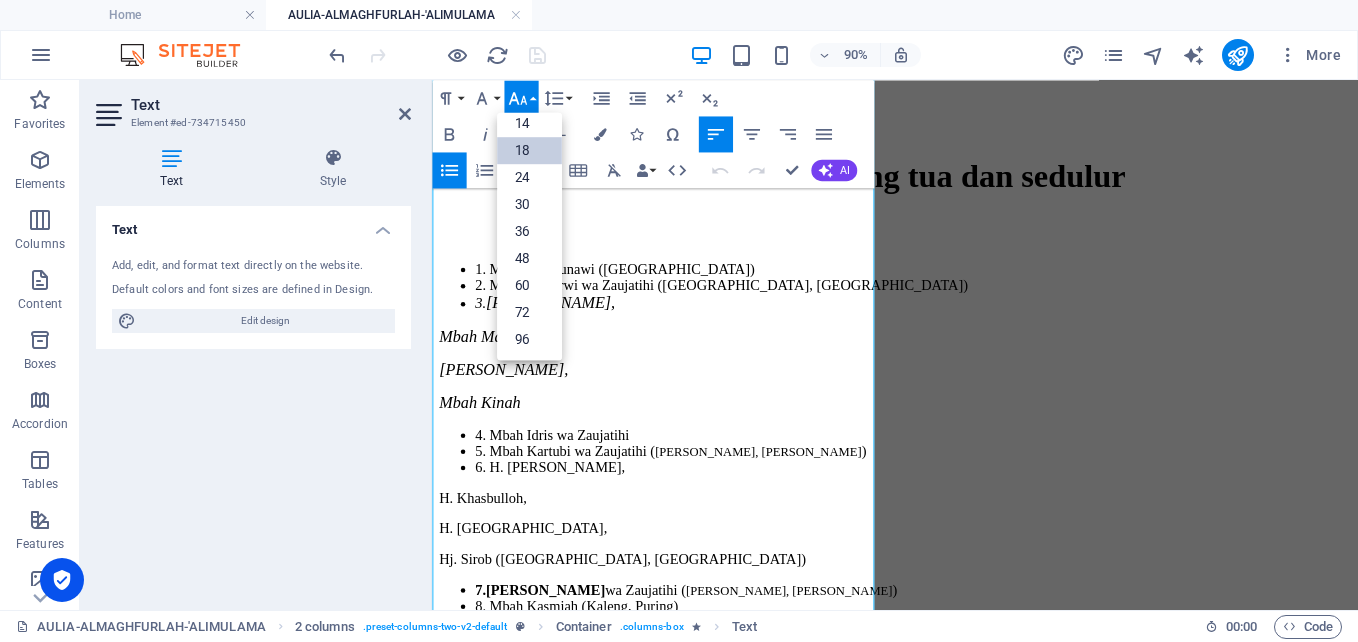 scroll, scrollTop: 161, scrollLeft: 0, axis: vertical 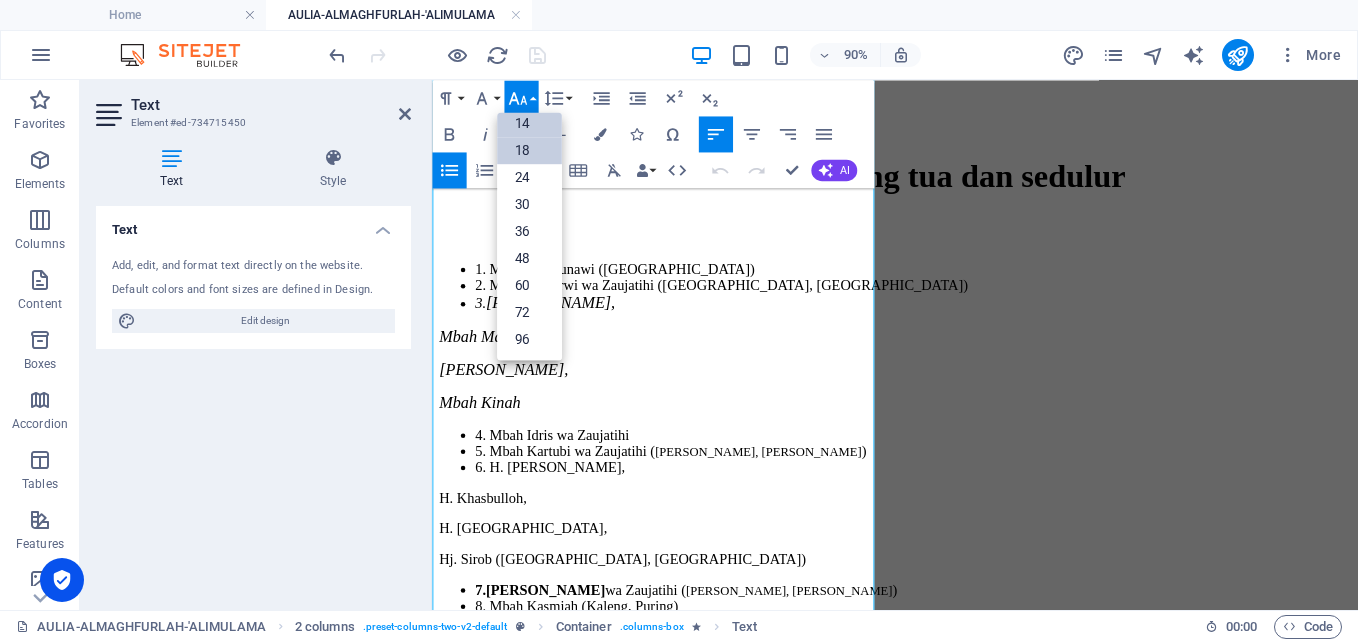 click on "14" at bounding box center (529, 123) 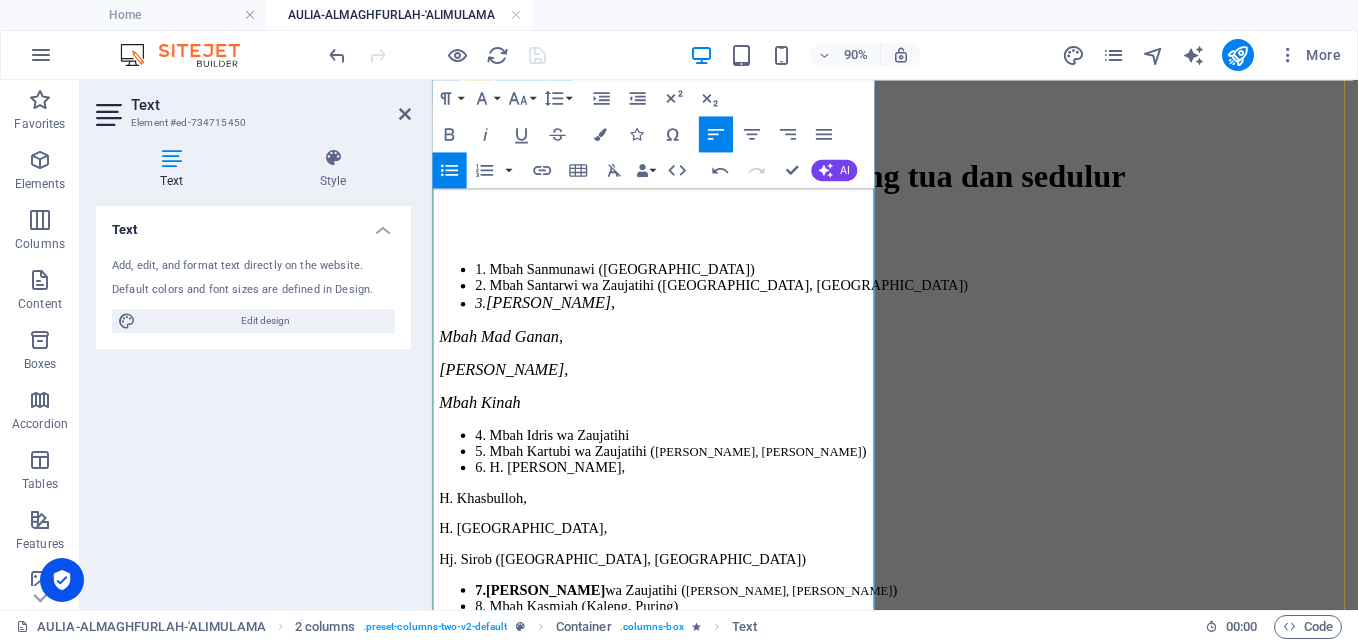 click on "12. [PERSON_NAME] [PERSON_NAME] ( [PERSON_NAME], [PERSON_NAME] )" at bounding box center [966, 736] 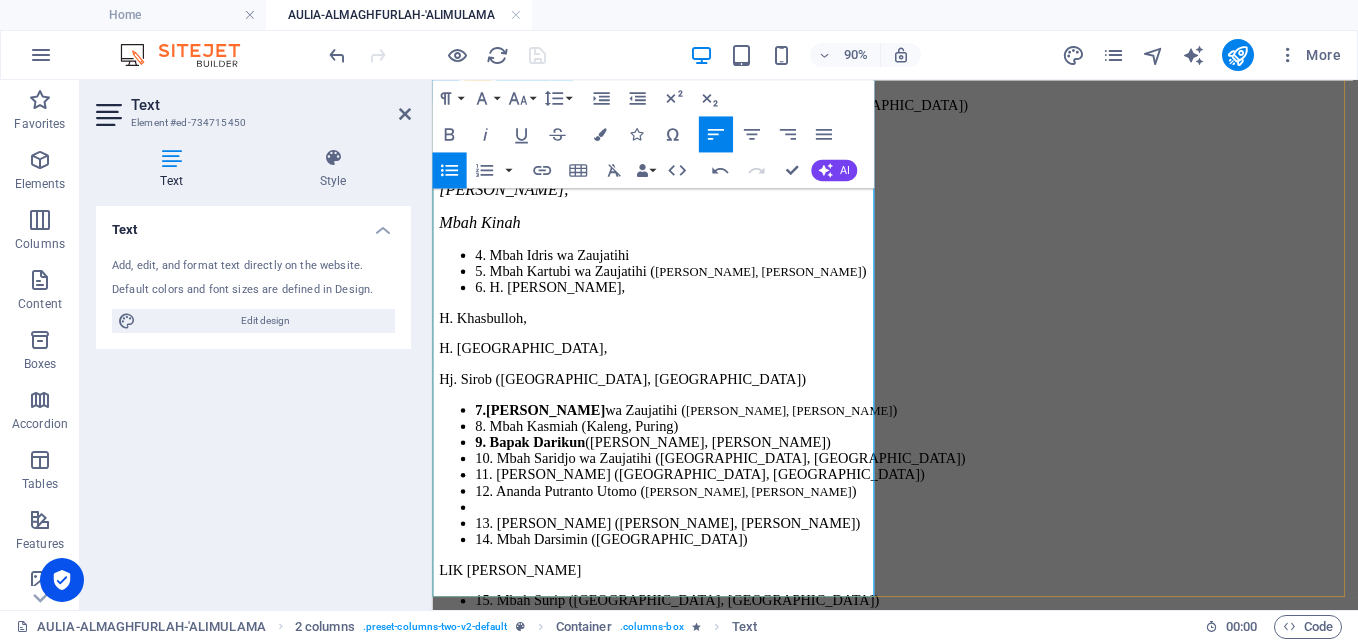 scroll, scrollTop: 1774, scrollLeft: 0, axis: vertical 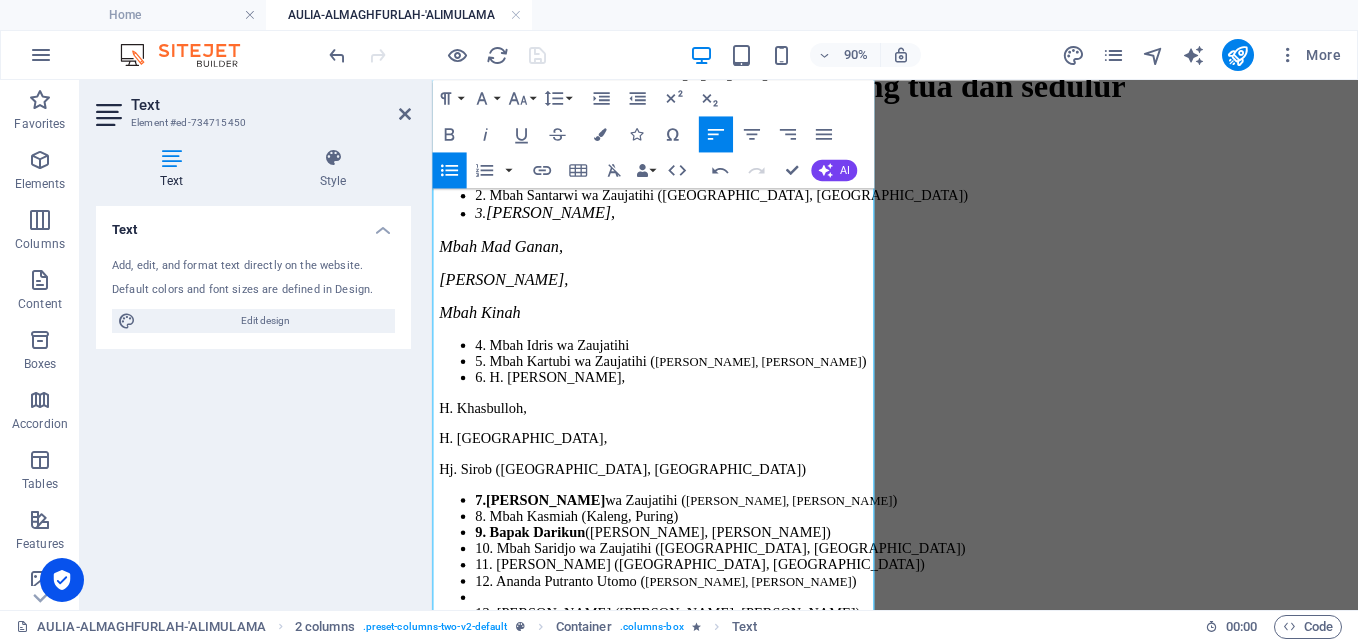 click 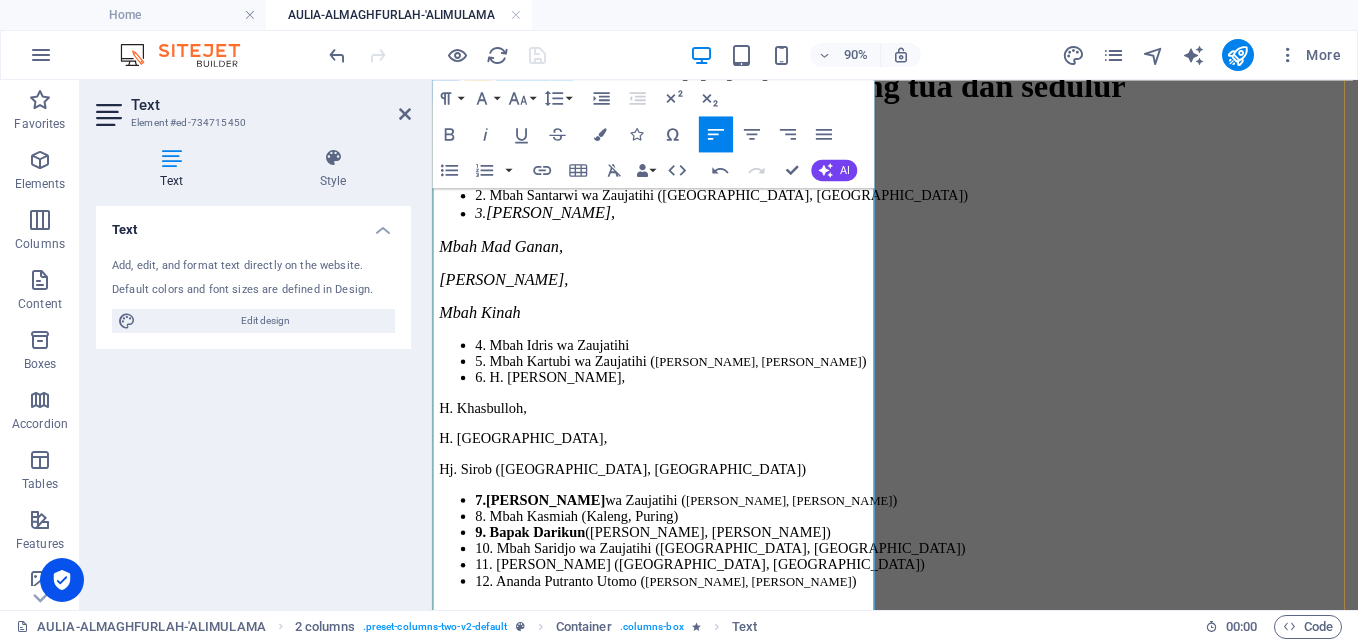 type 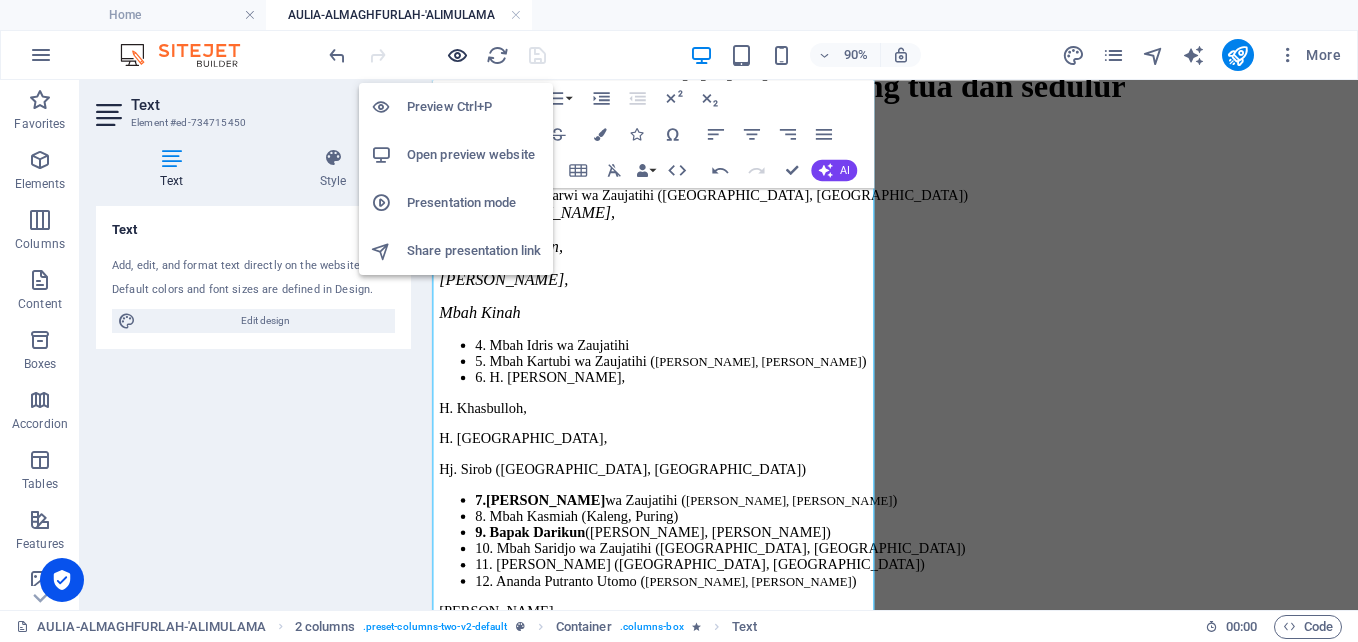 click at bounding box center (457, 55) 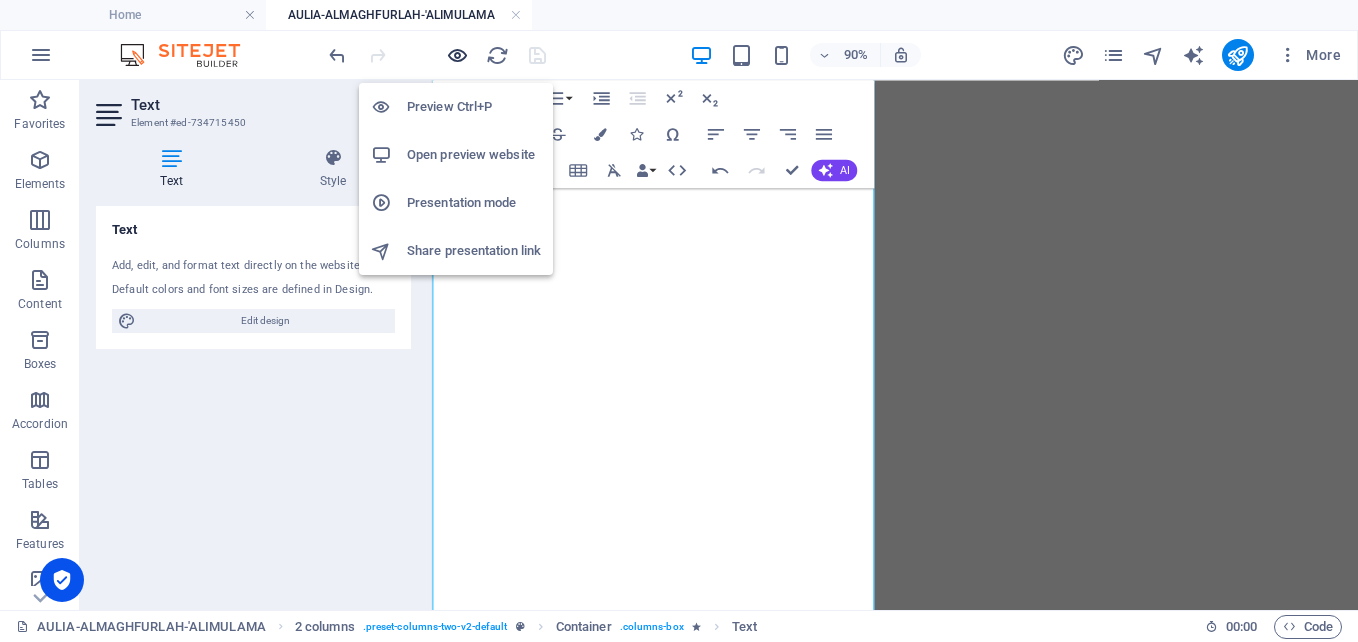 scroll, scrollTop: 1410, scrollLeft: 0, axis: vertical 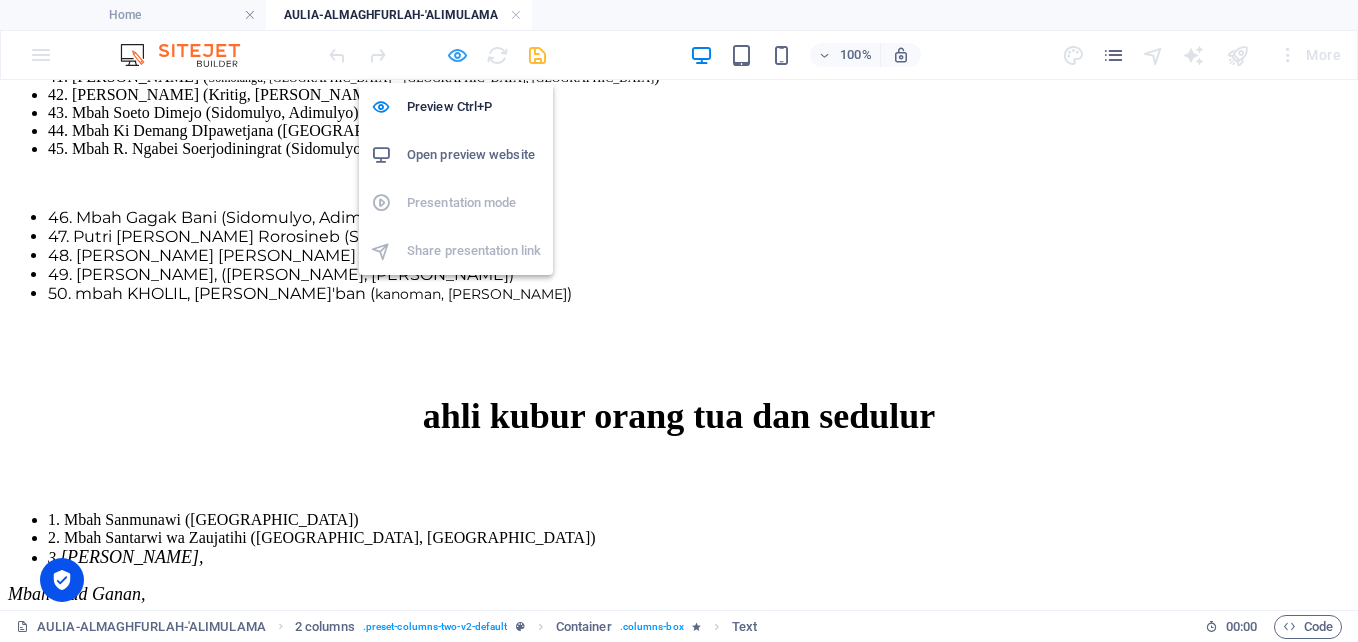 click at bounding box center (457, 55) 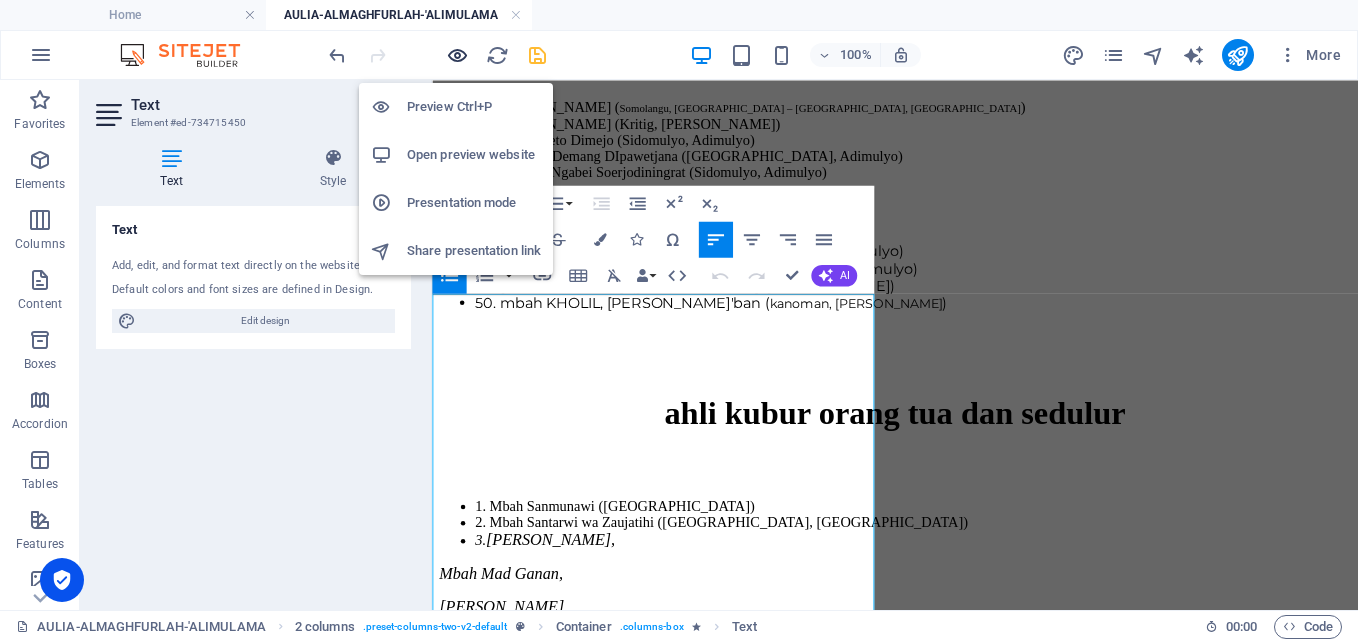 scroll, scrollTop: 1174, scrollLeft: 0, axis: vertical 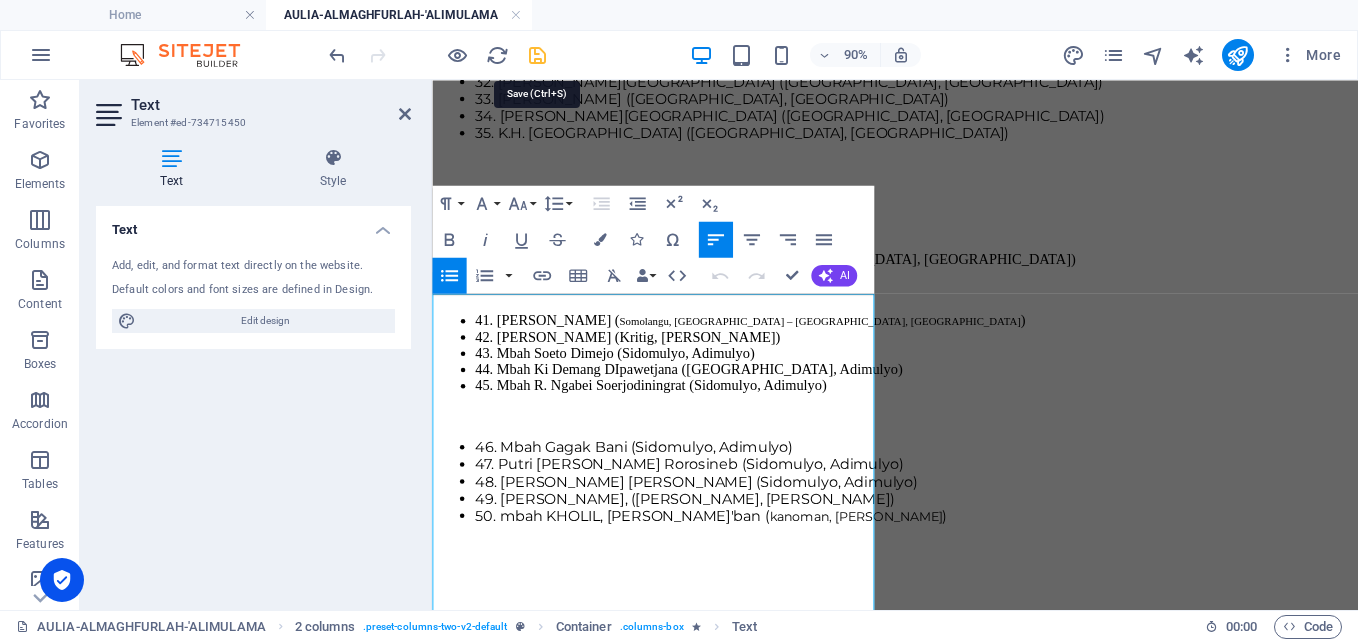 click at bounding box center (537, 55) 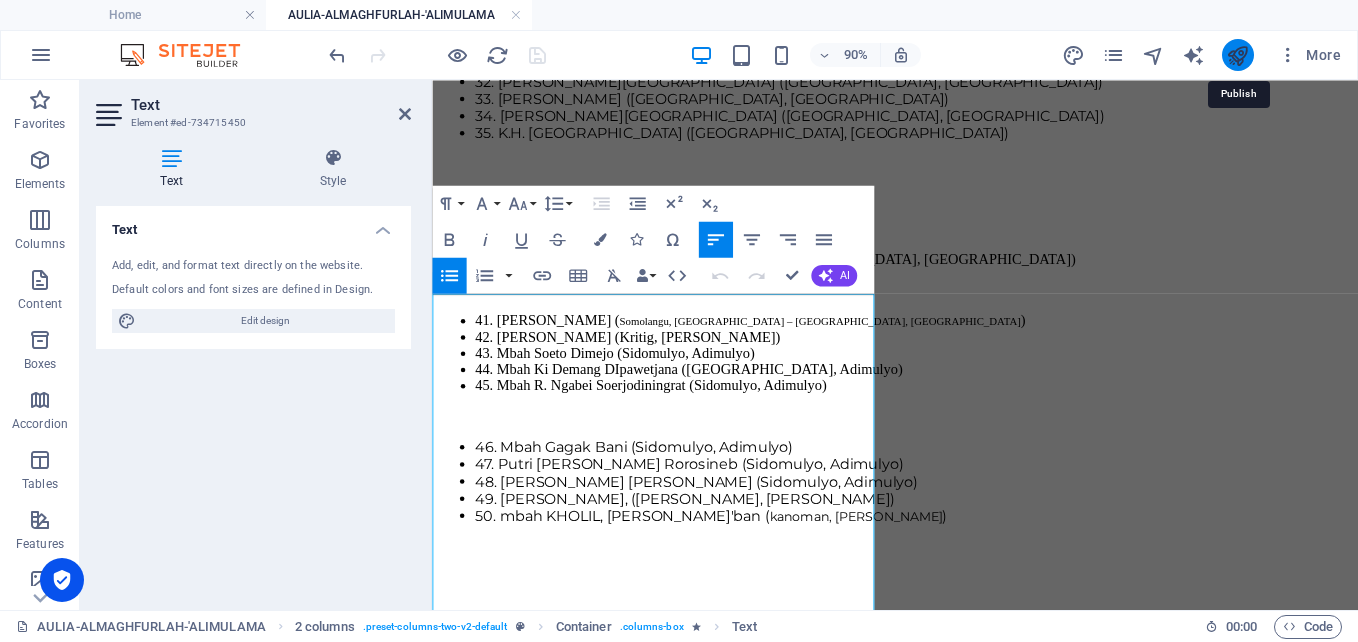 click at bounding box center [1237, 55] 